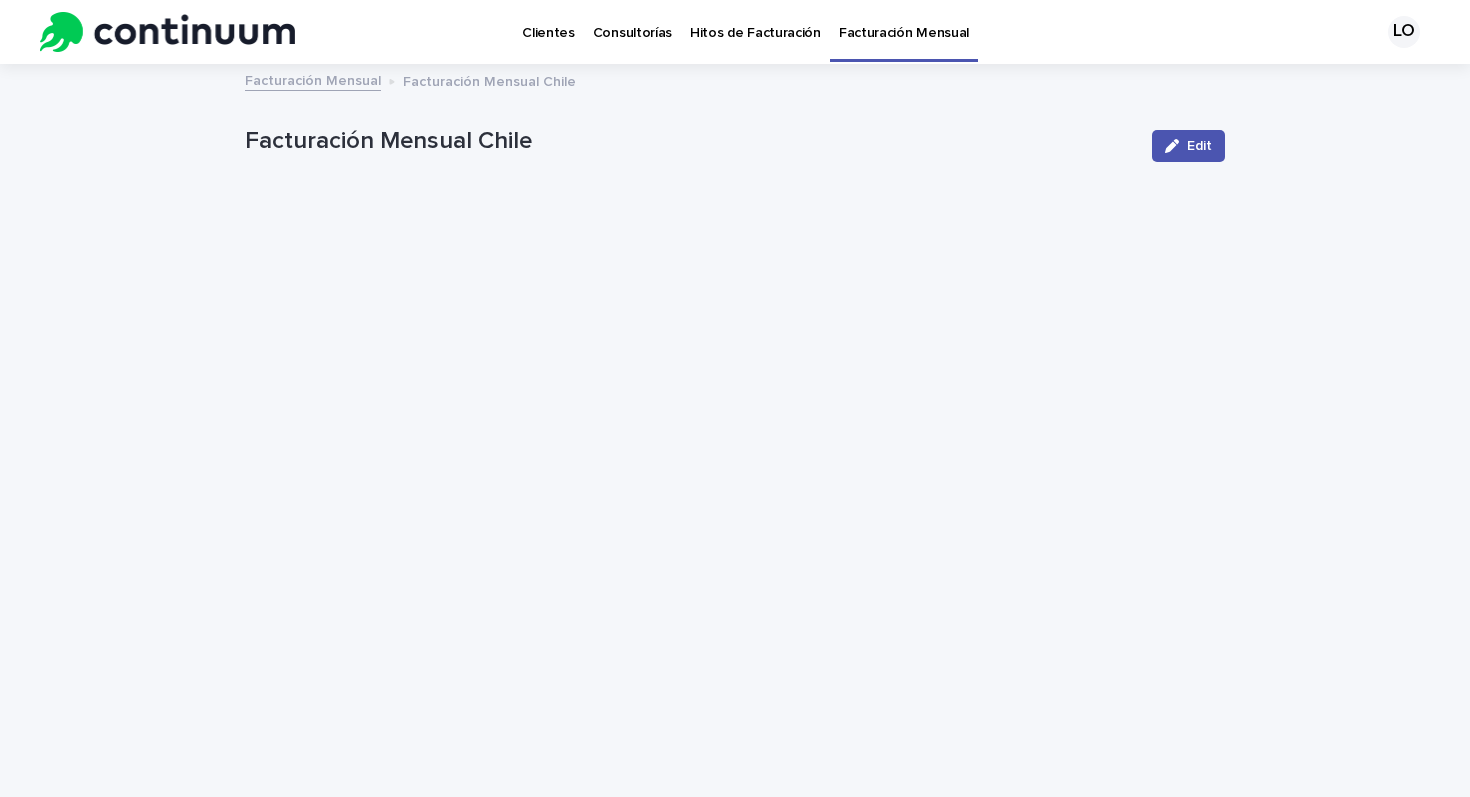 scroll, scrollTop: 0, scrollLeft: 0, axis: both 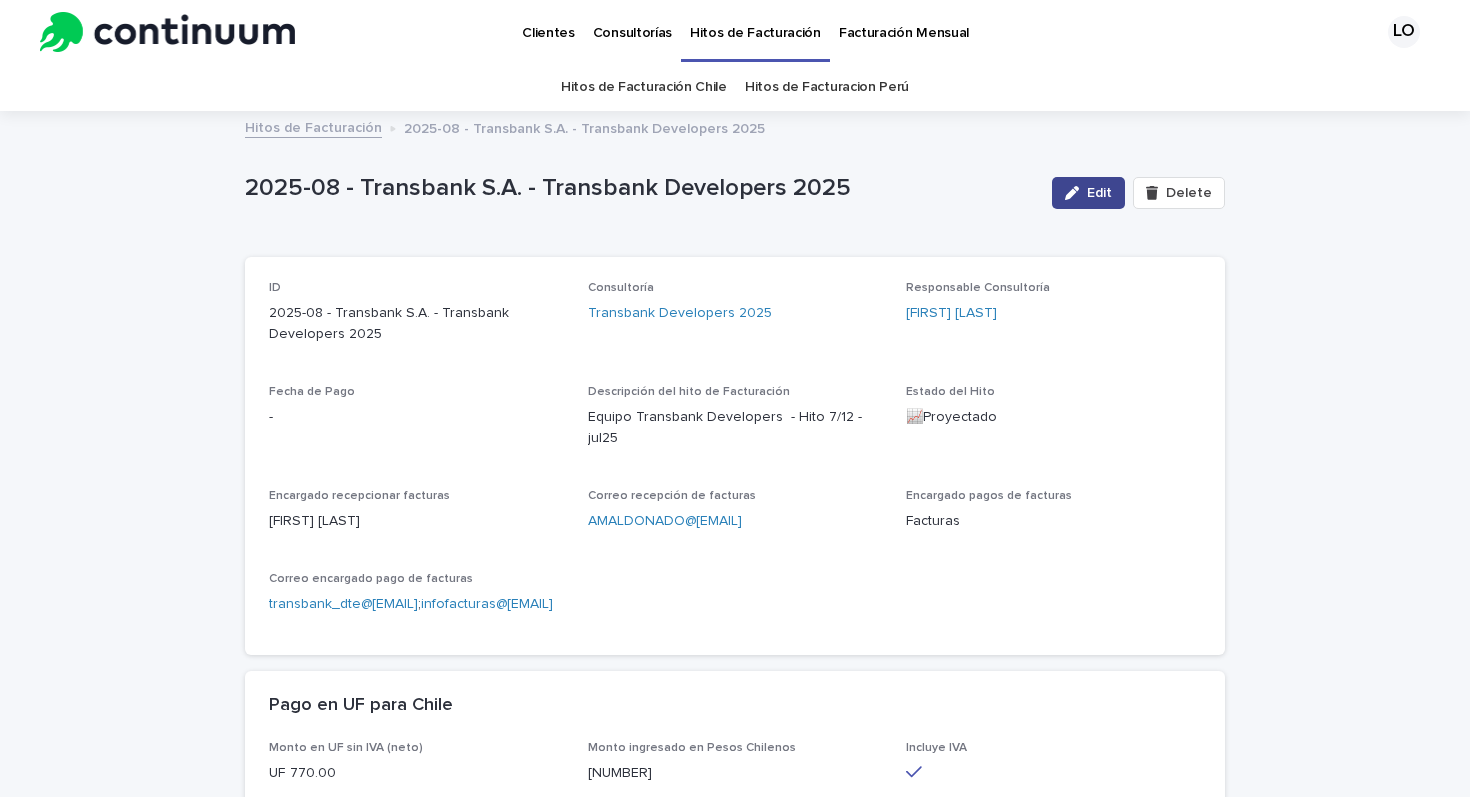 click on "Edit" at bounding box center (1088, 193) 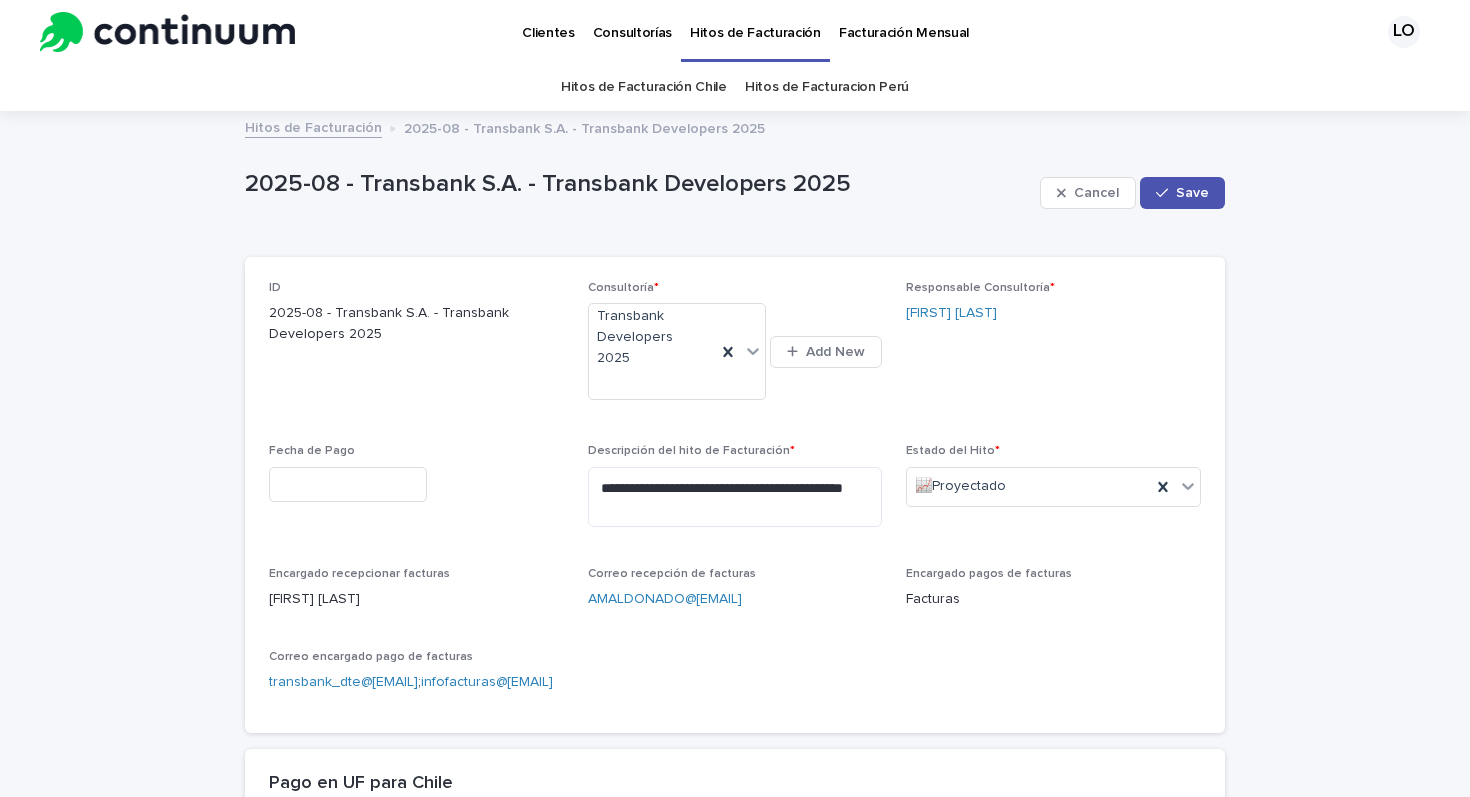 click at bounding box center (348, 484) 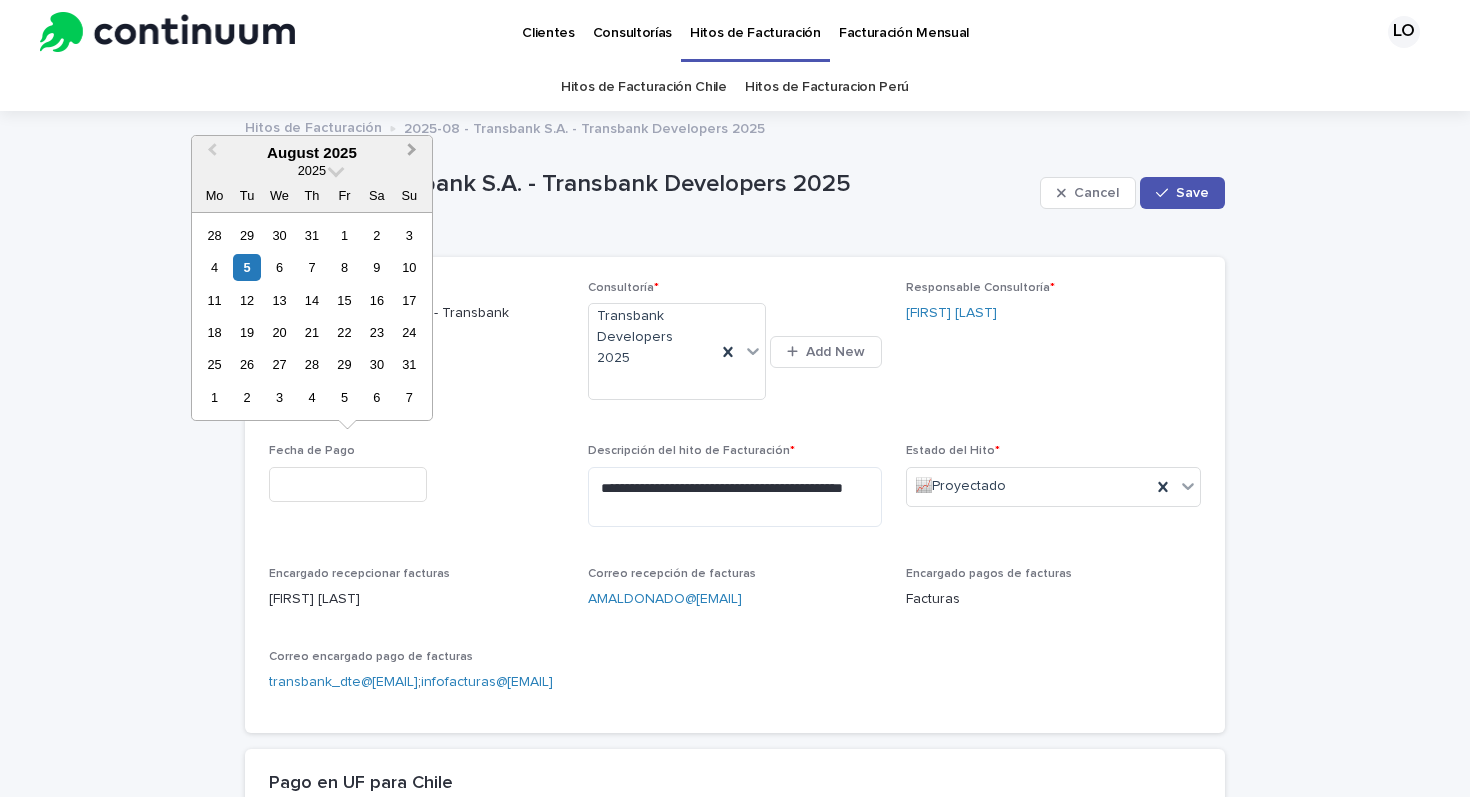click on "Next Month" at bounding box center (412, 152) 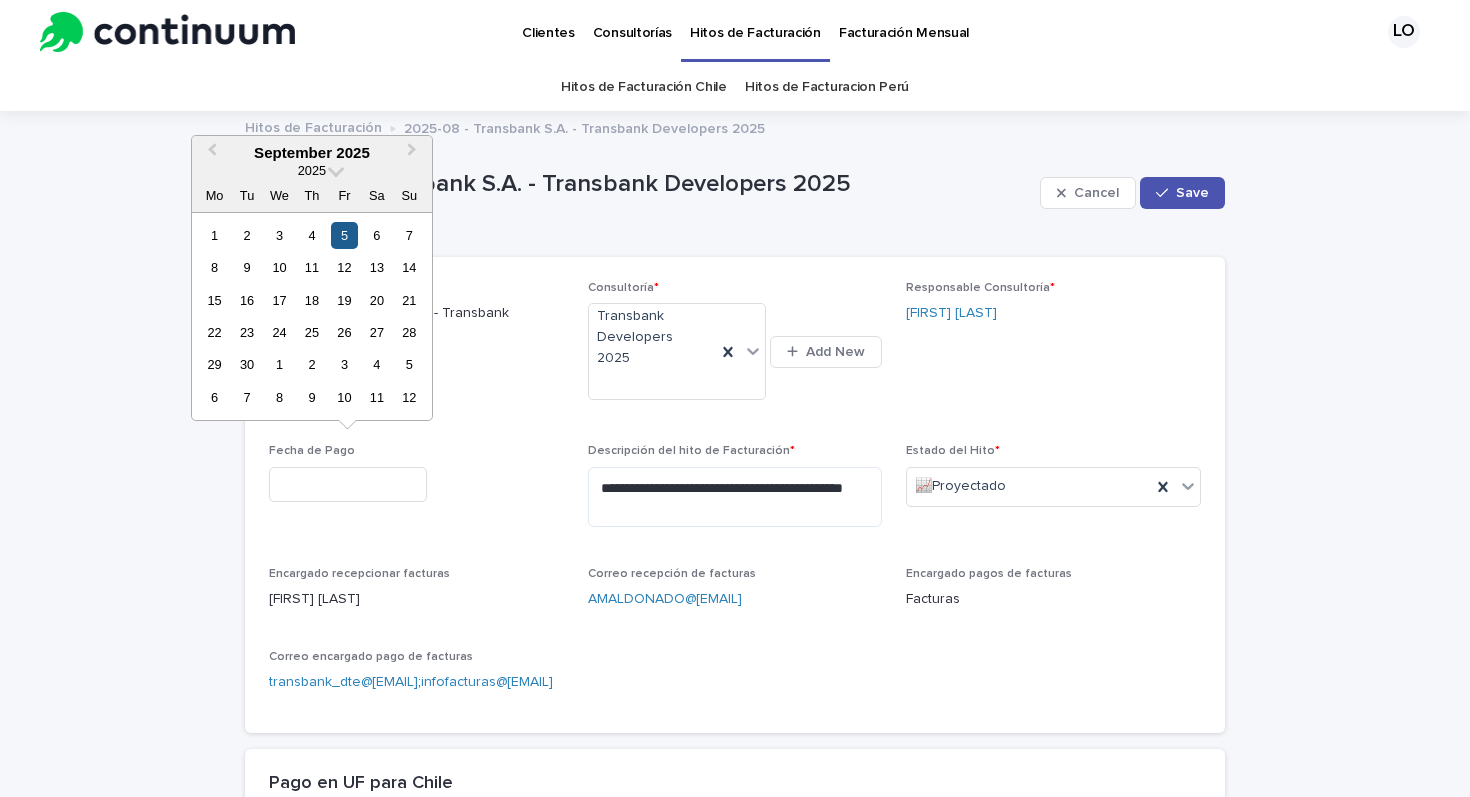 click on "5" at bounding box center (344, 235) 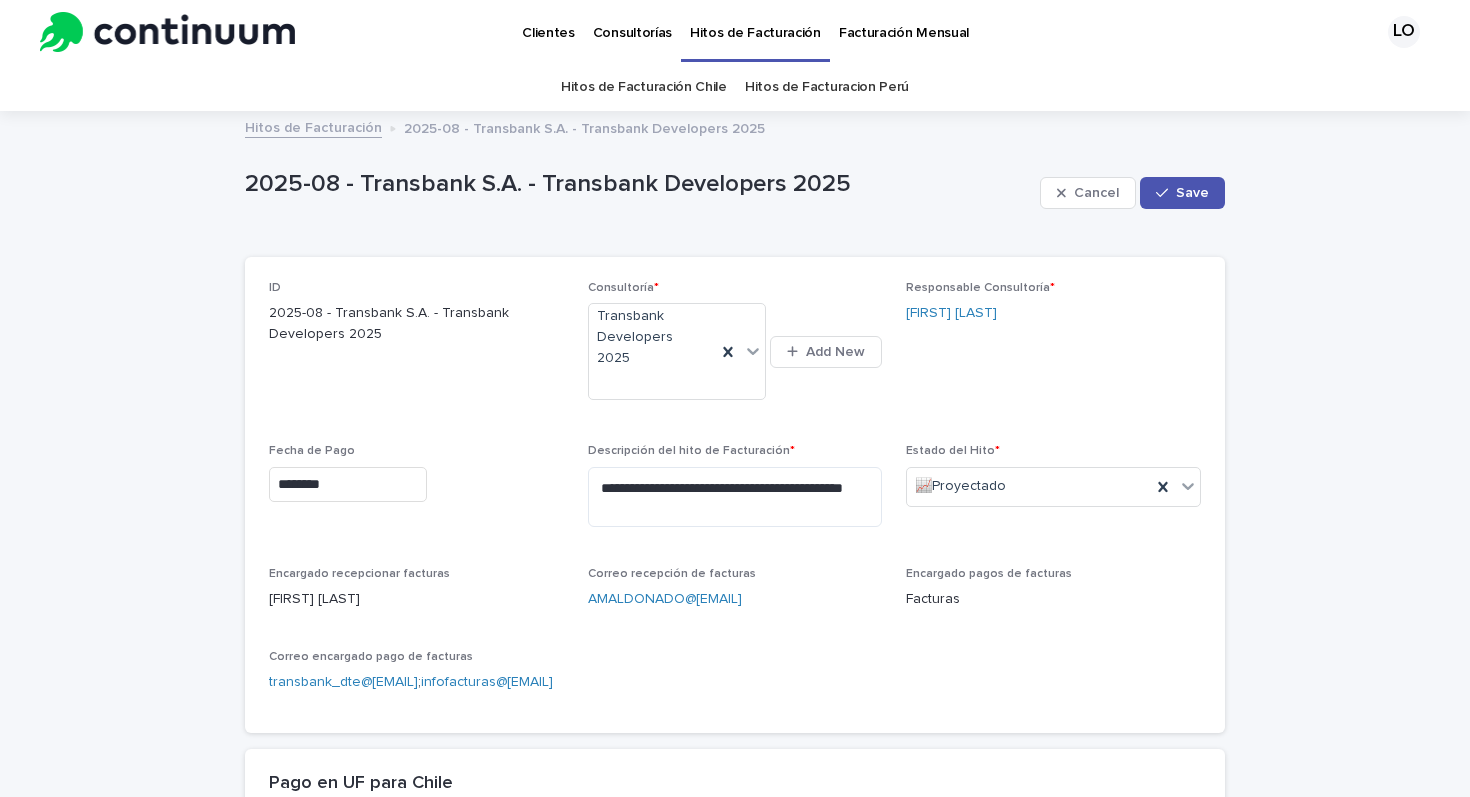 type on "********" 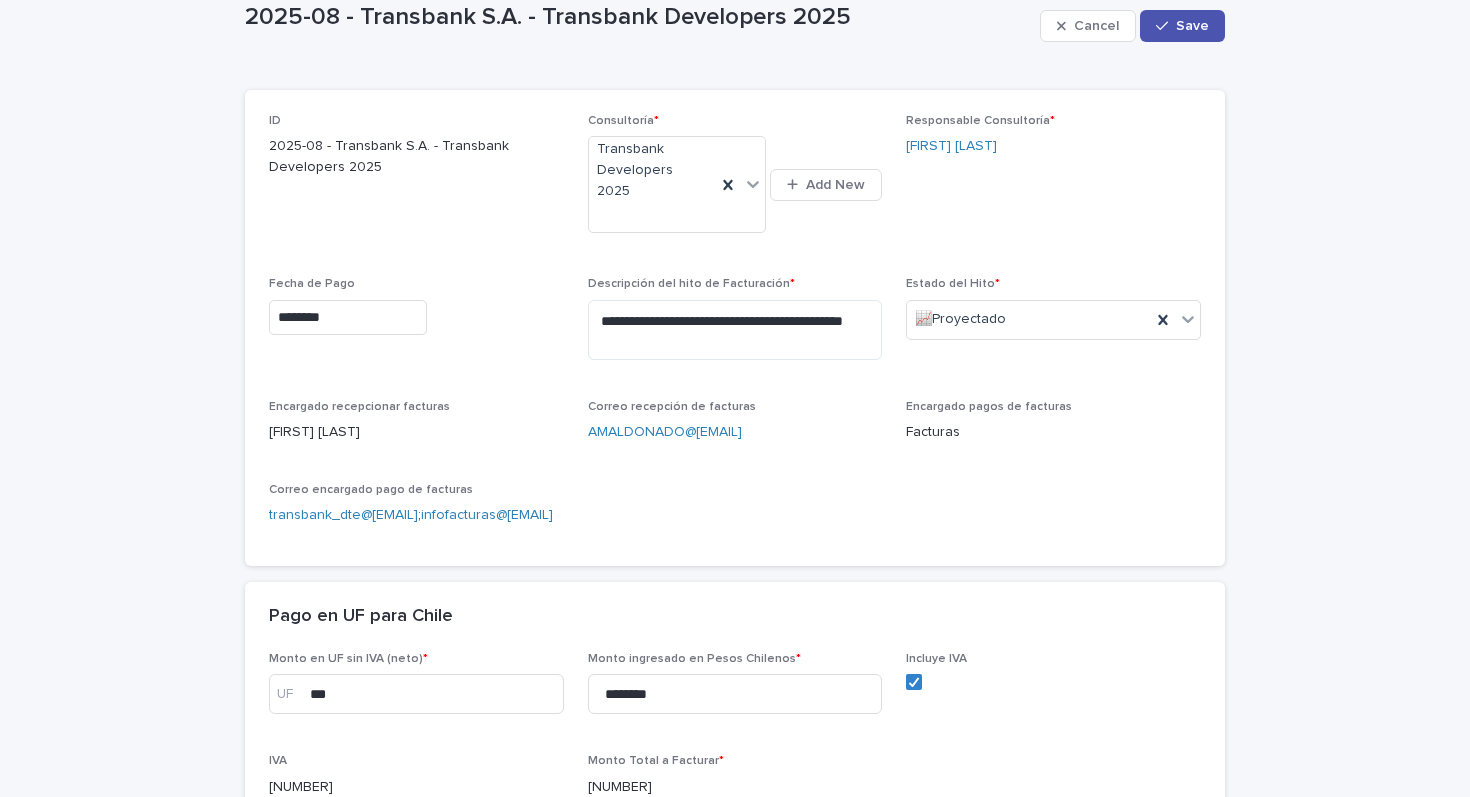 scroll, scrollTop: 174, scrollLeft: 0, axis: vertical 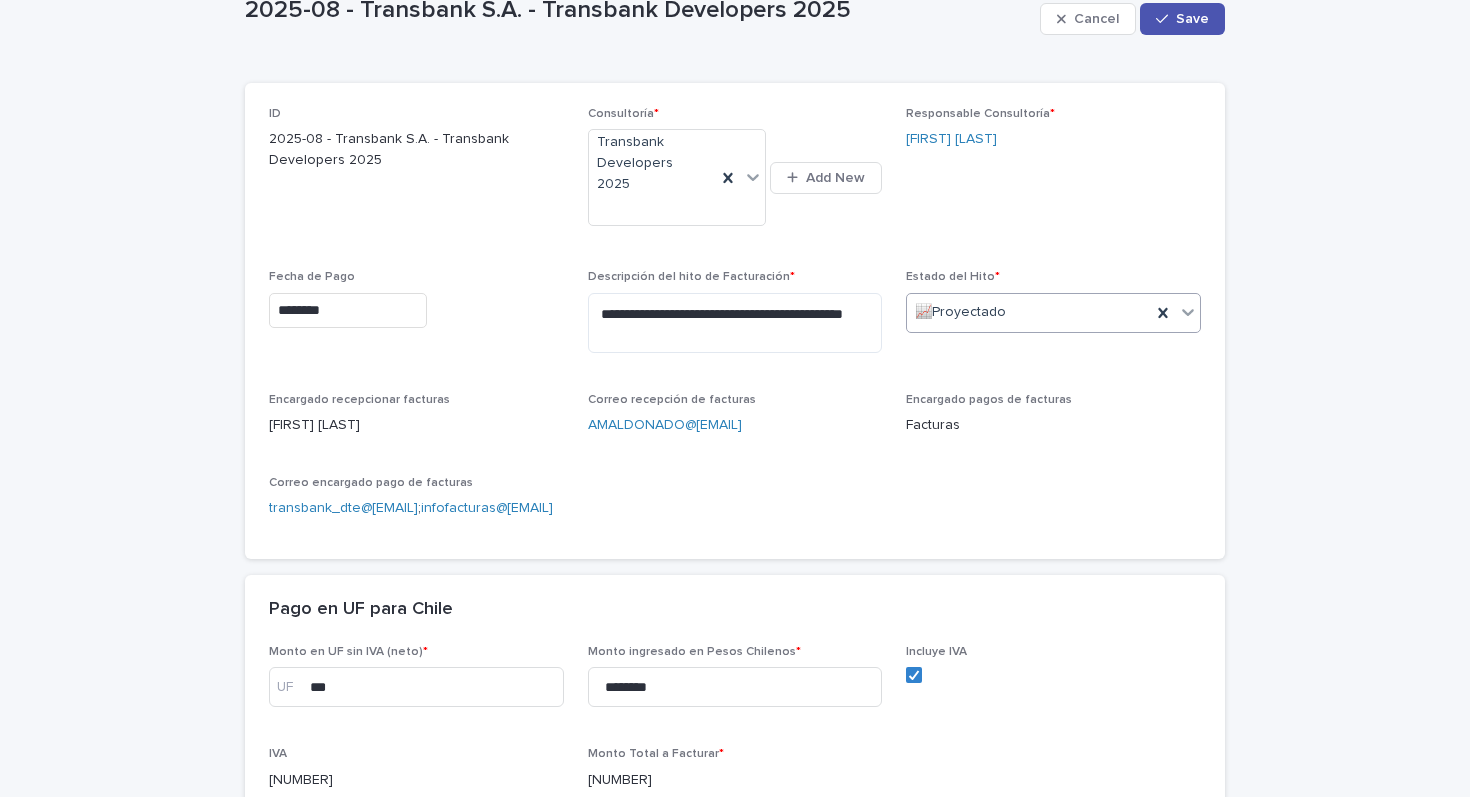 click on "📈Proyectado" at bounding box center (1029, 312) 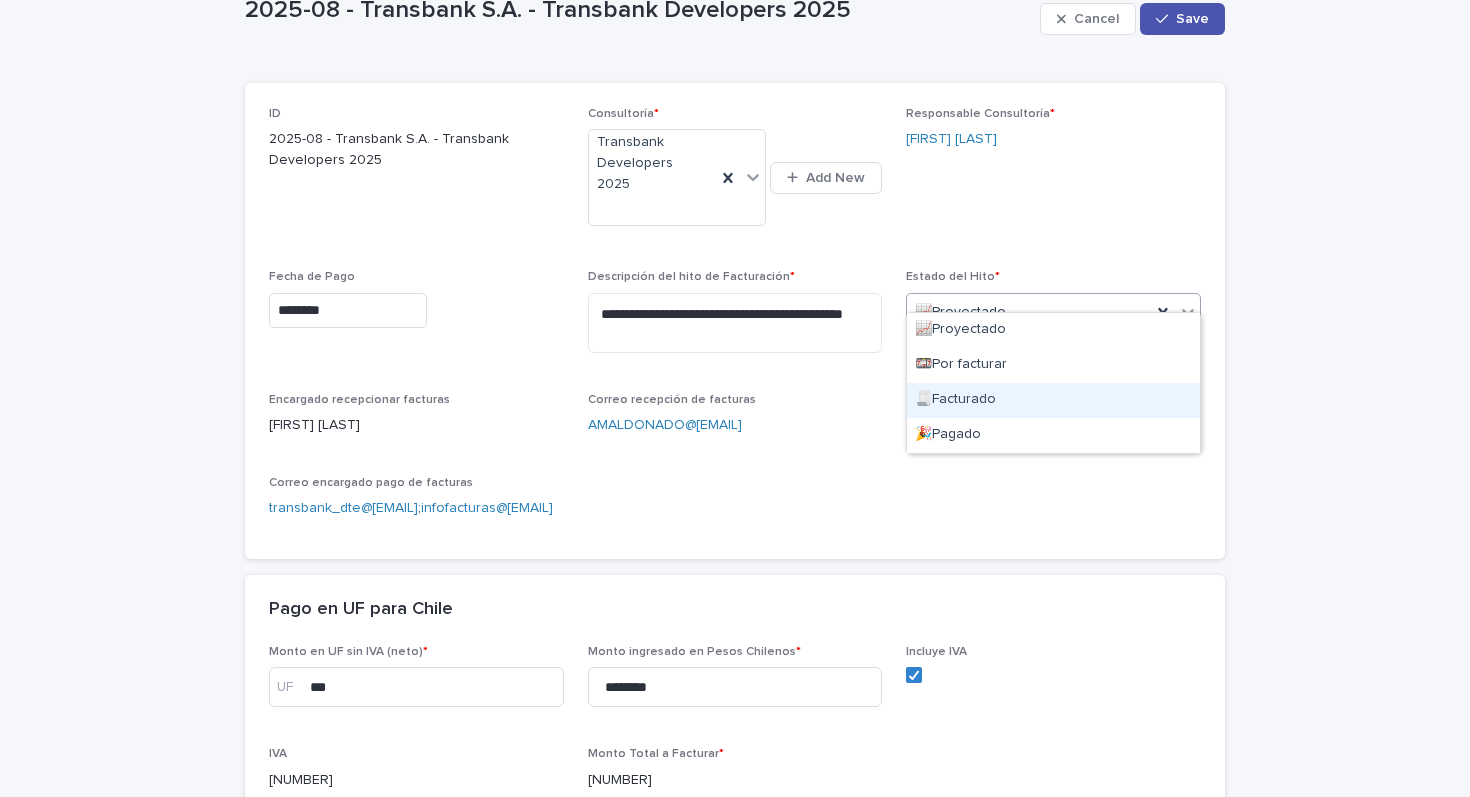 click on "🧾Facturado" at bounding box center [1053, 400] 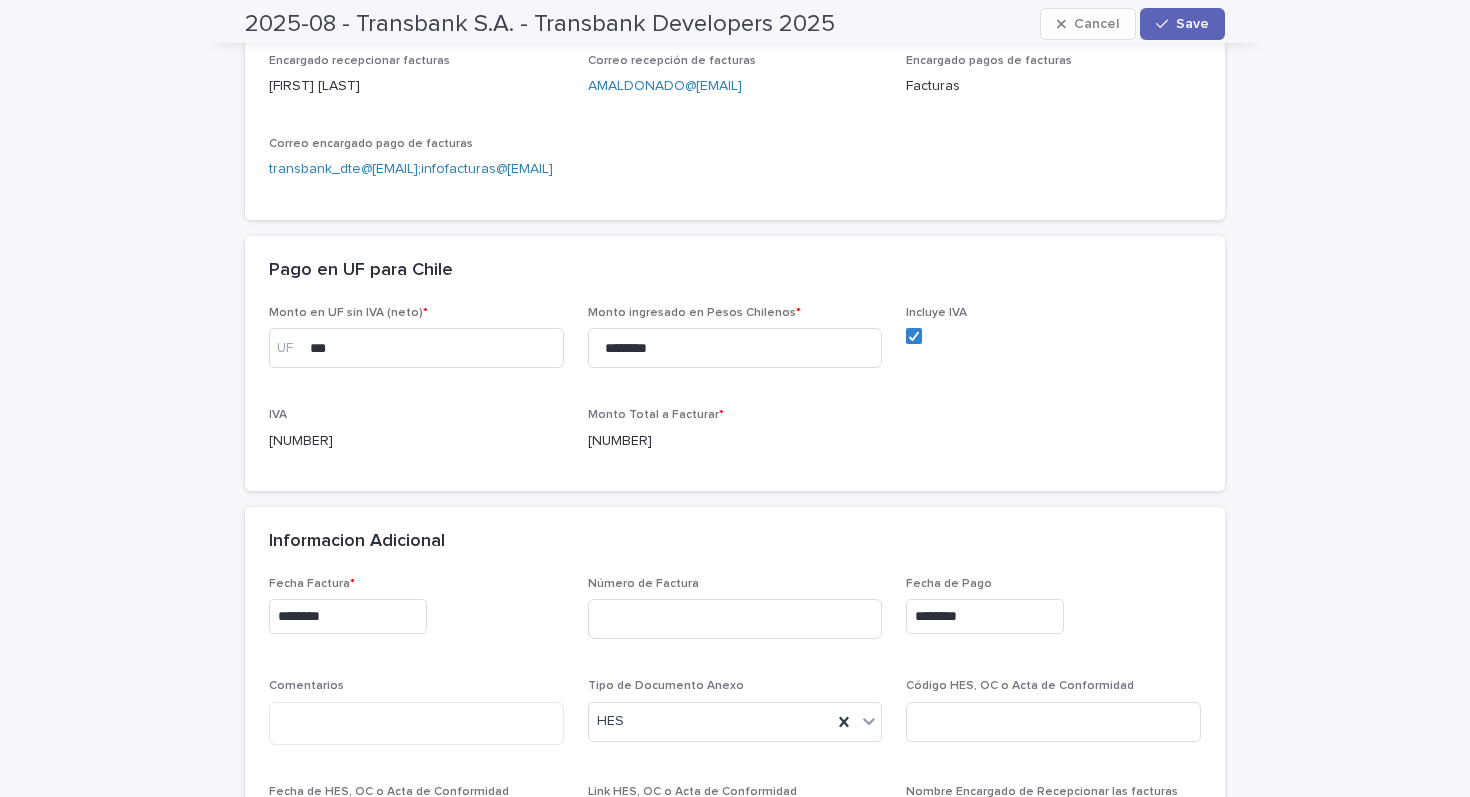 scroll, scrollTop: 514, scrollLeft: 0, axis: vertical 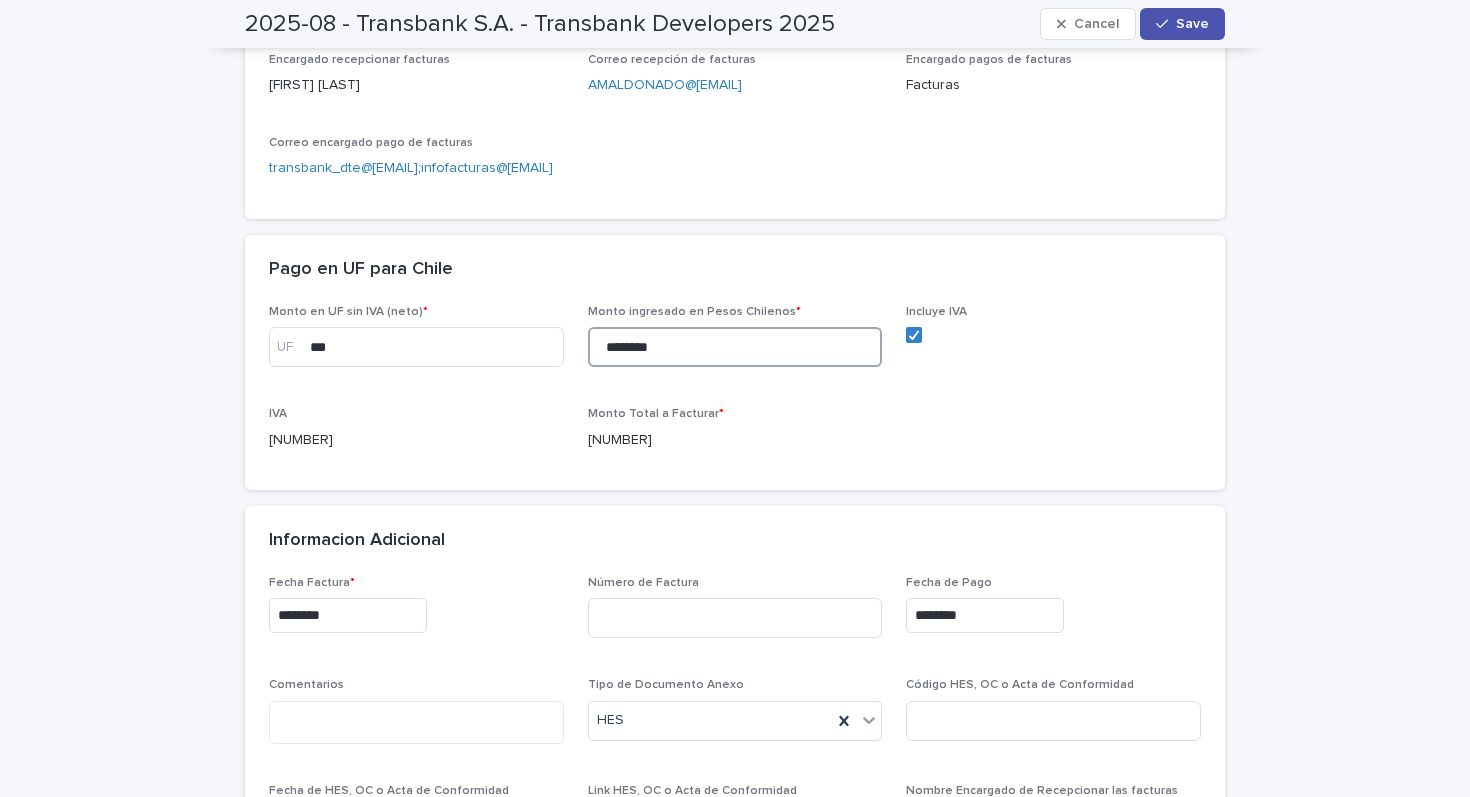 click on "********" at bounding box center (735, 347) 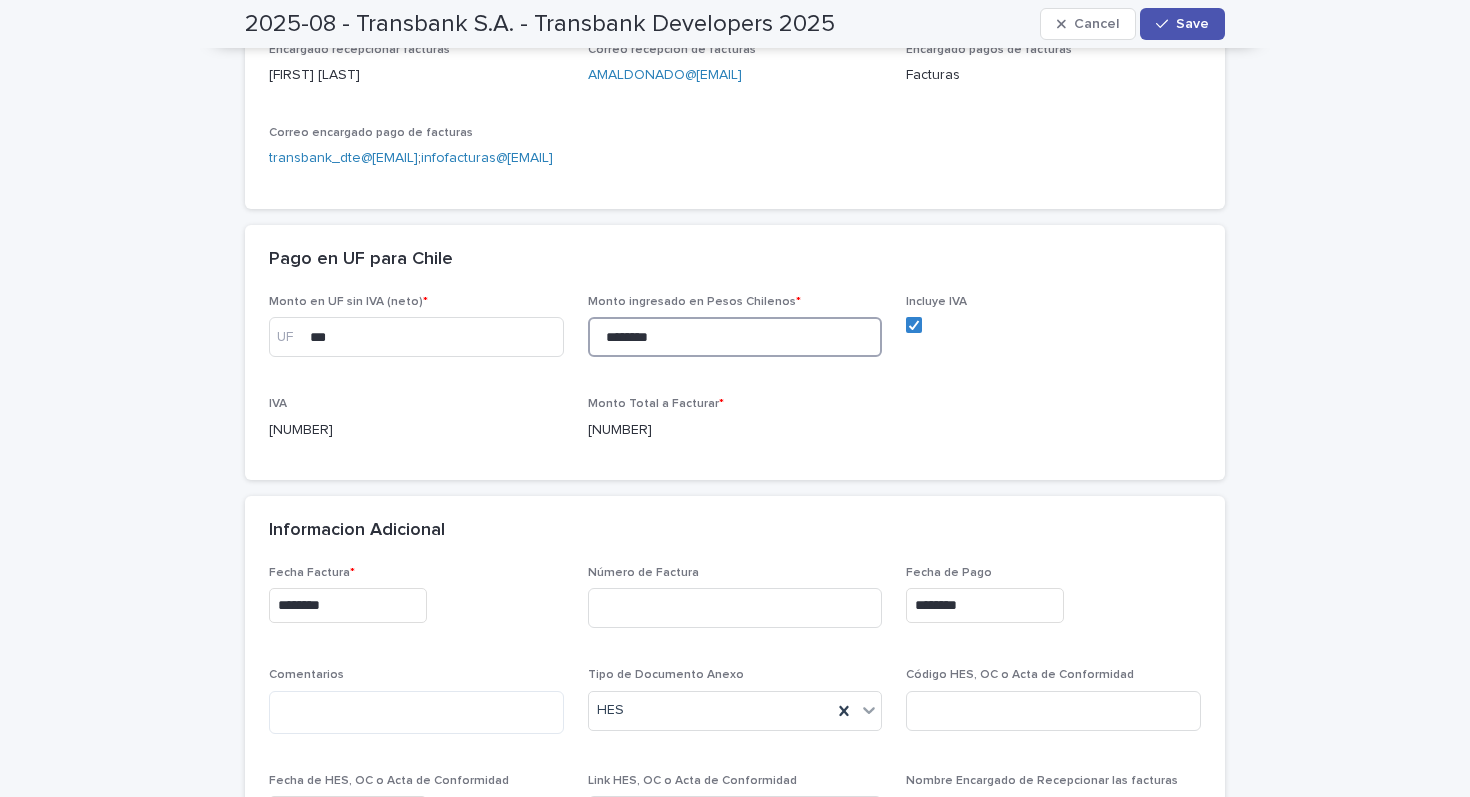 scroll, scrollTop: 514, scrollLeft: 0, axis: vertical 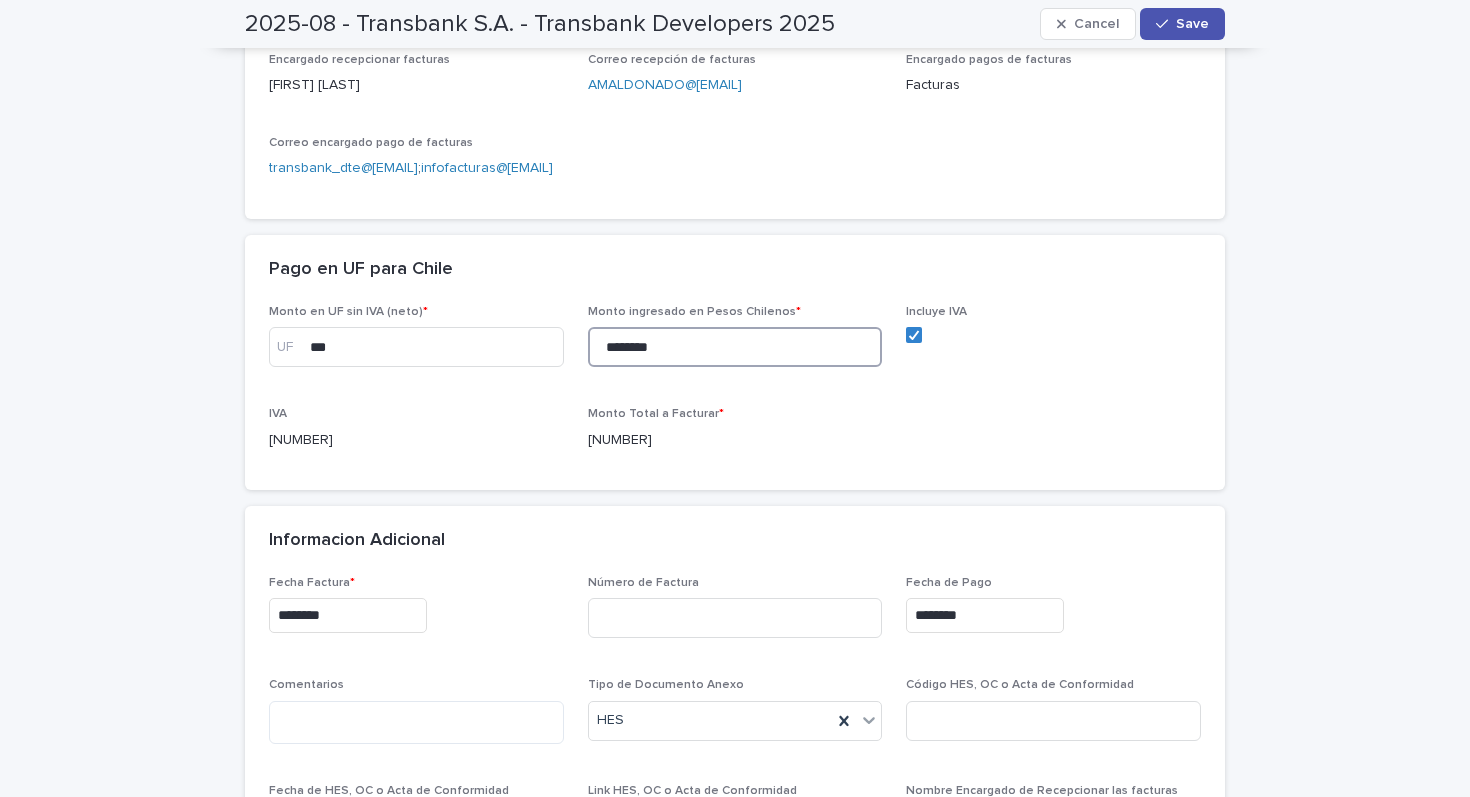 type on "********" 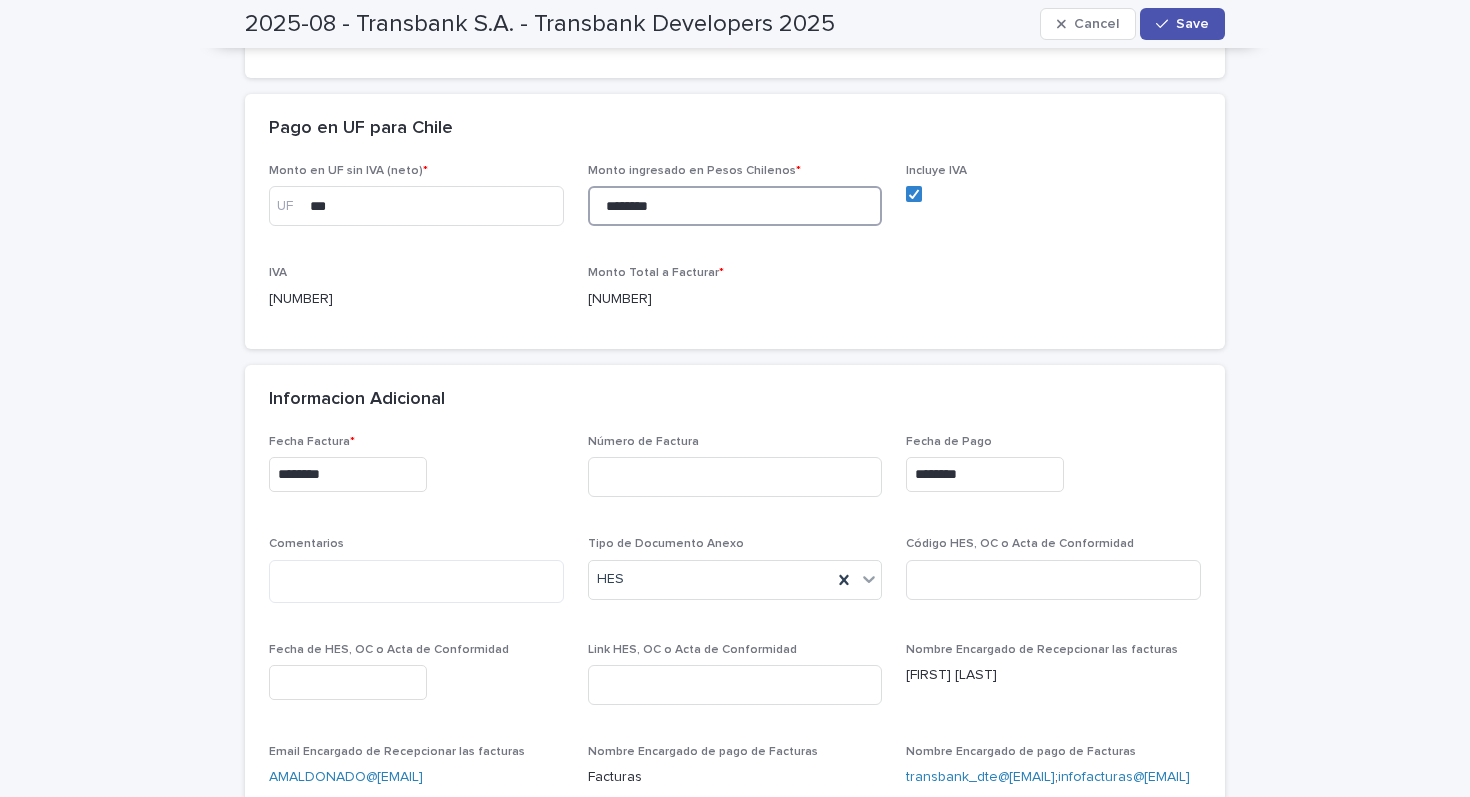 scroll, scrollTop: 656, scrollLeft: 0, axis: vertical 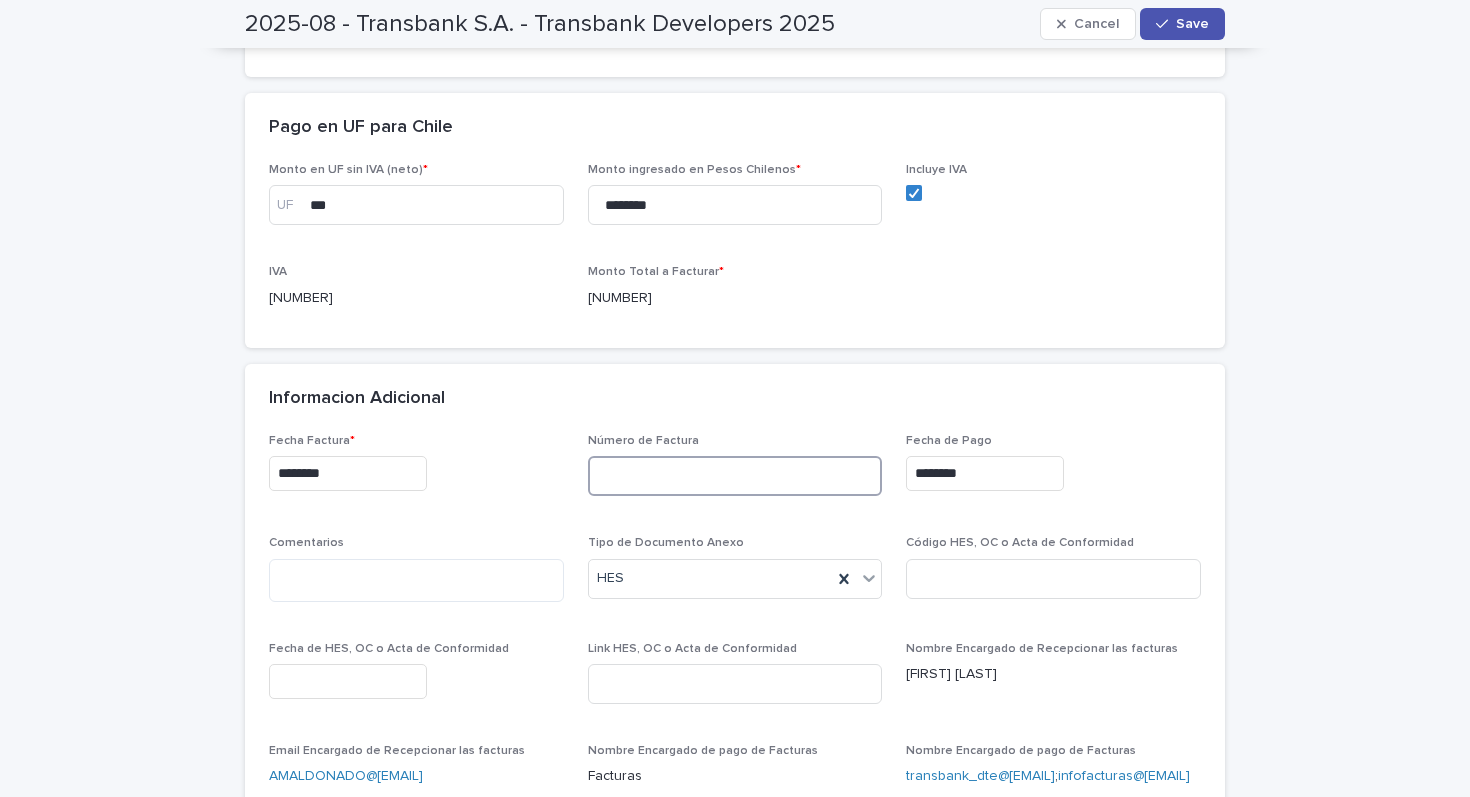 click at bounding box center (735, 476) 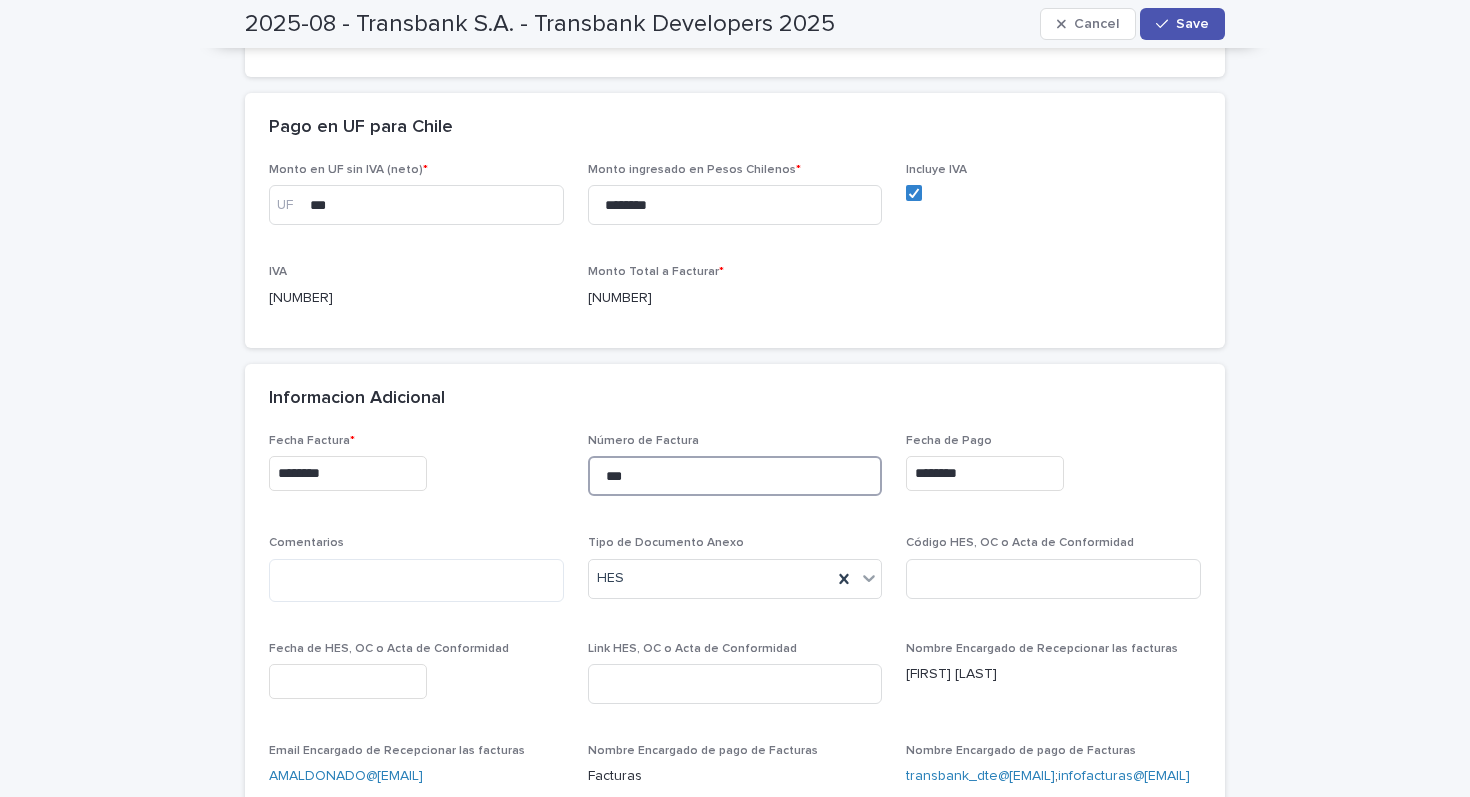 type on "***" 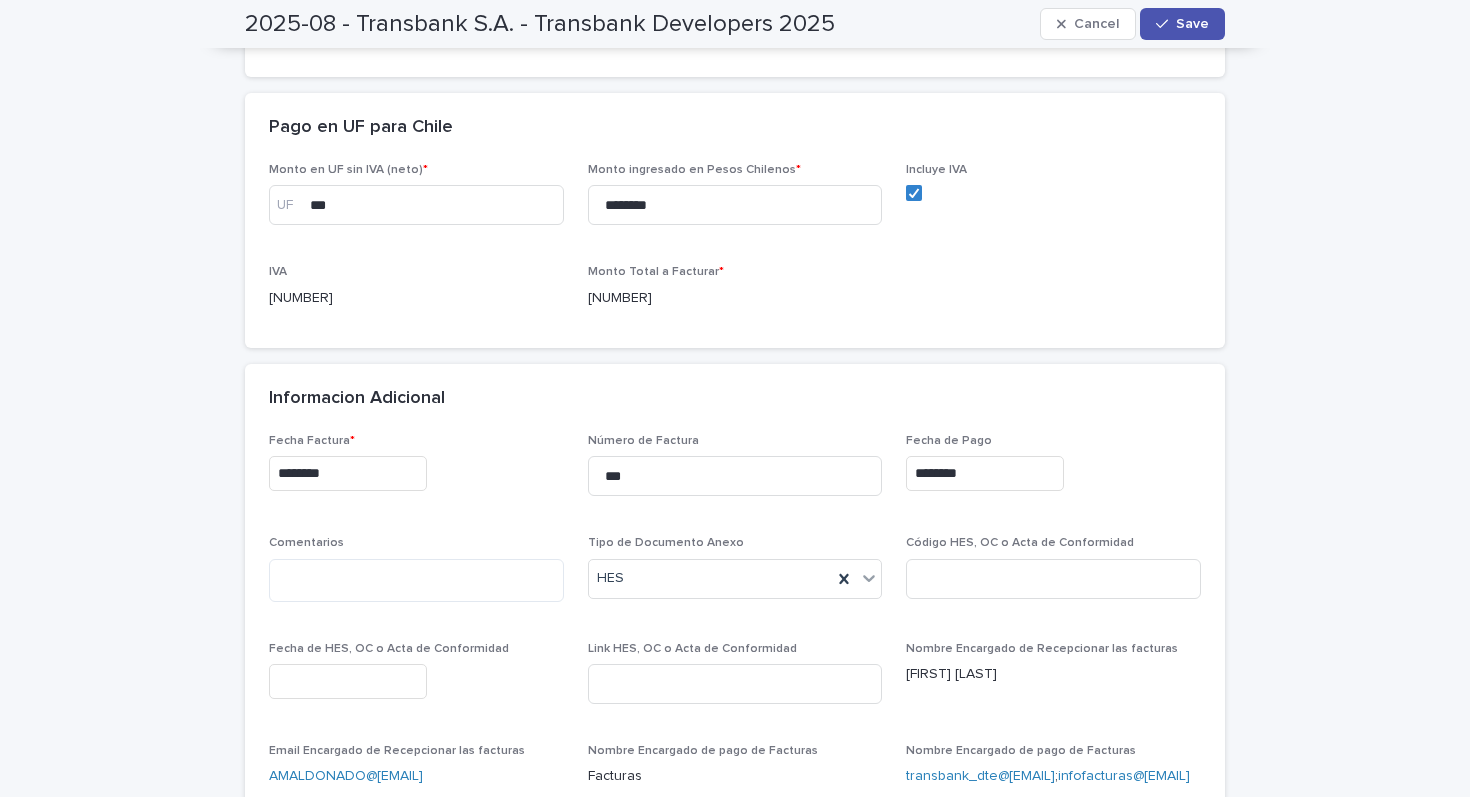 click on "********" at bounding box center [348, 473] 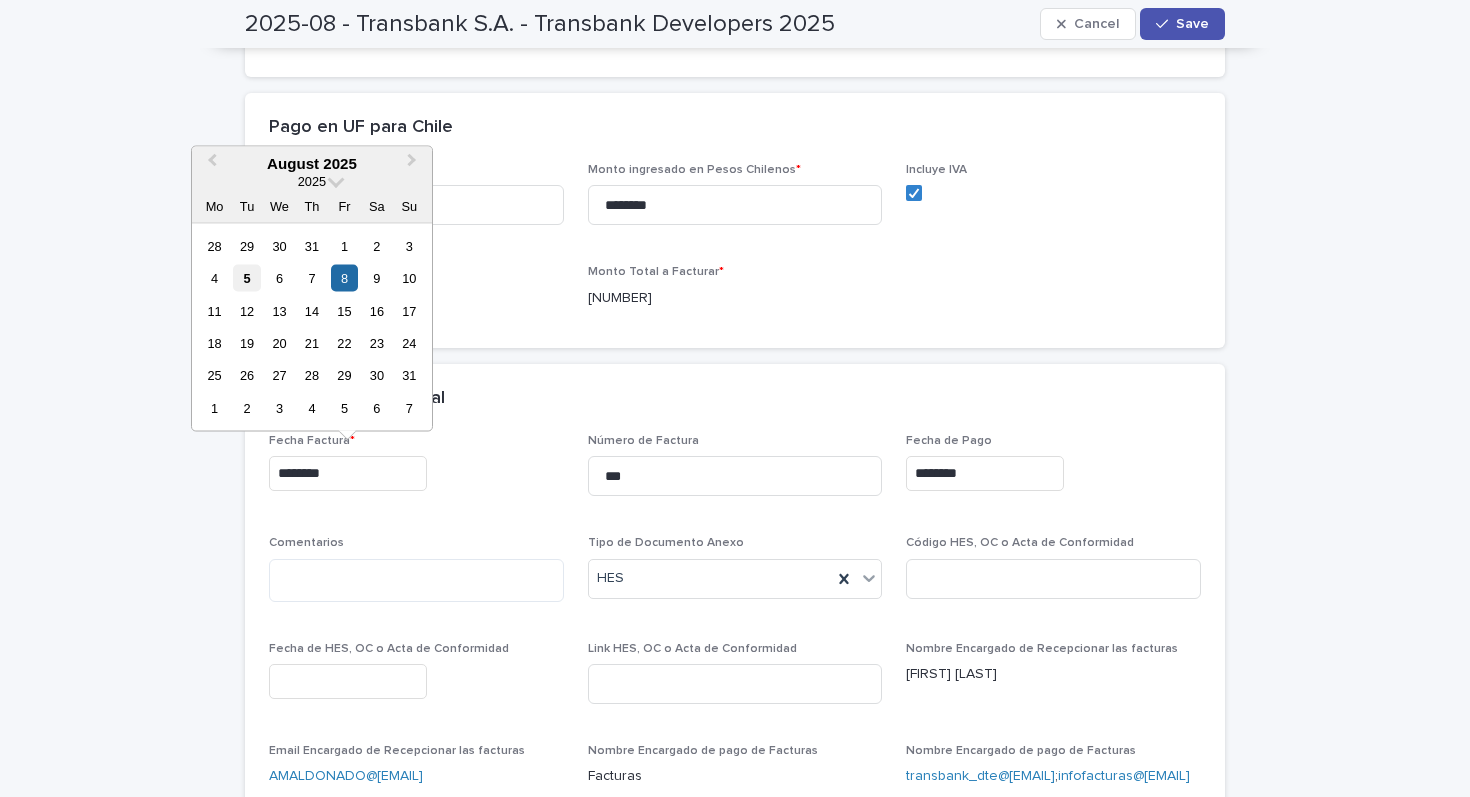 click on "5" at bounding box center (246, 278) 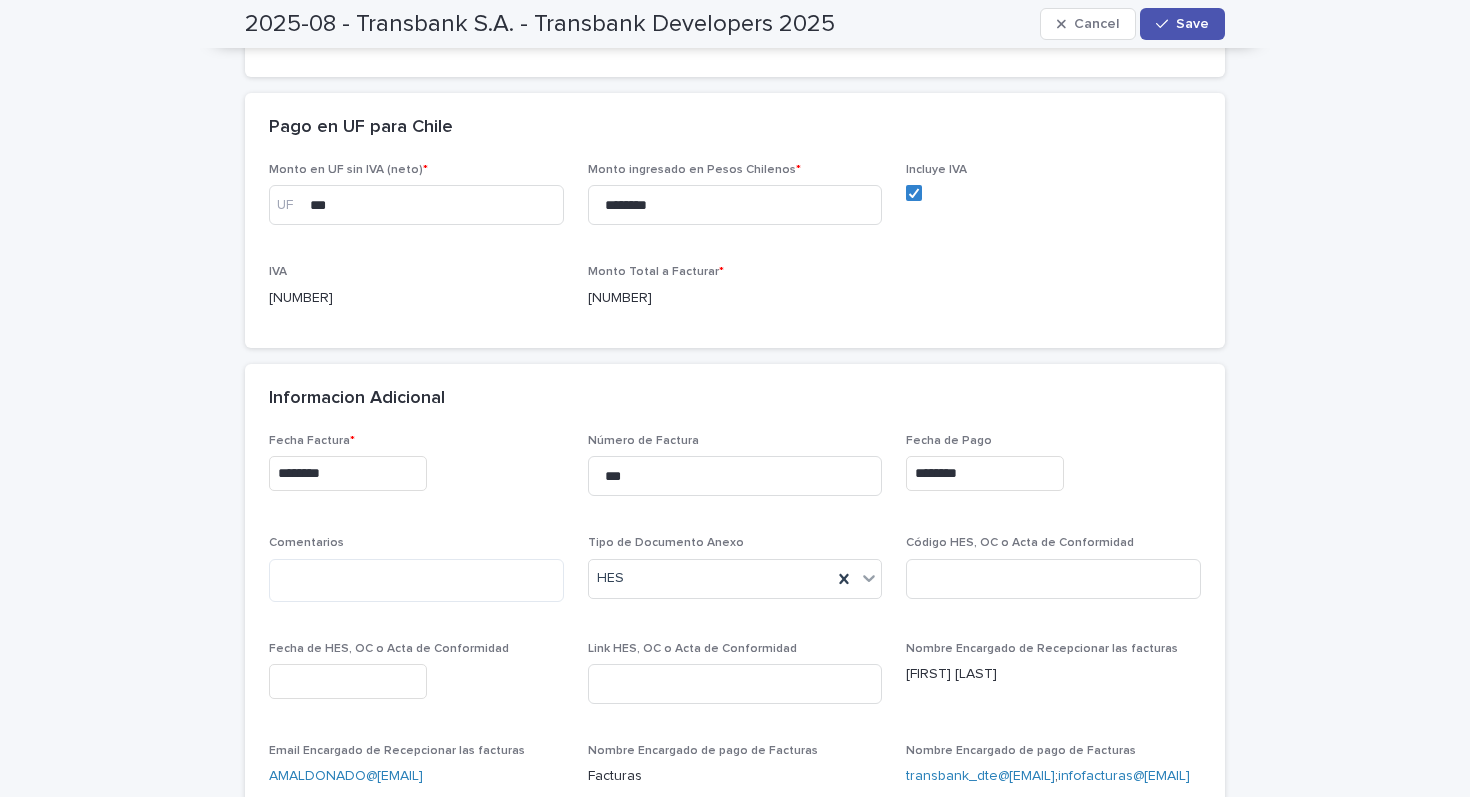 type on "********" 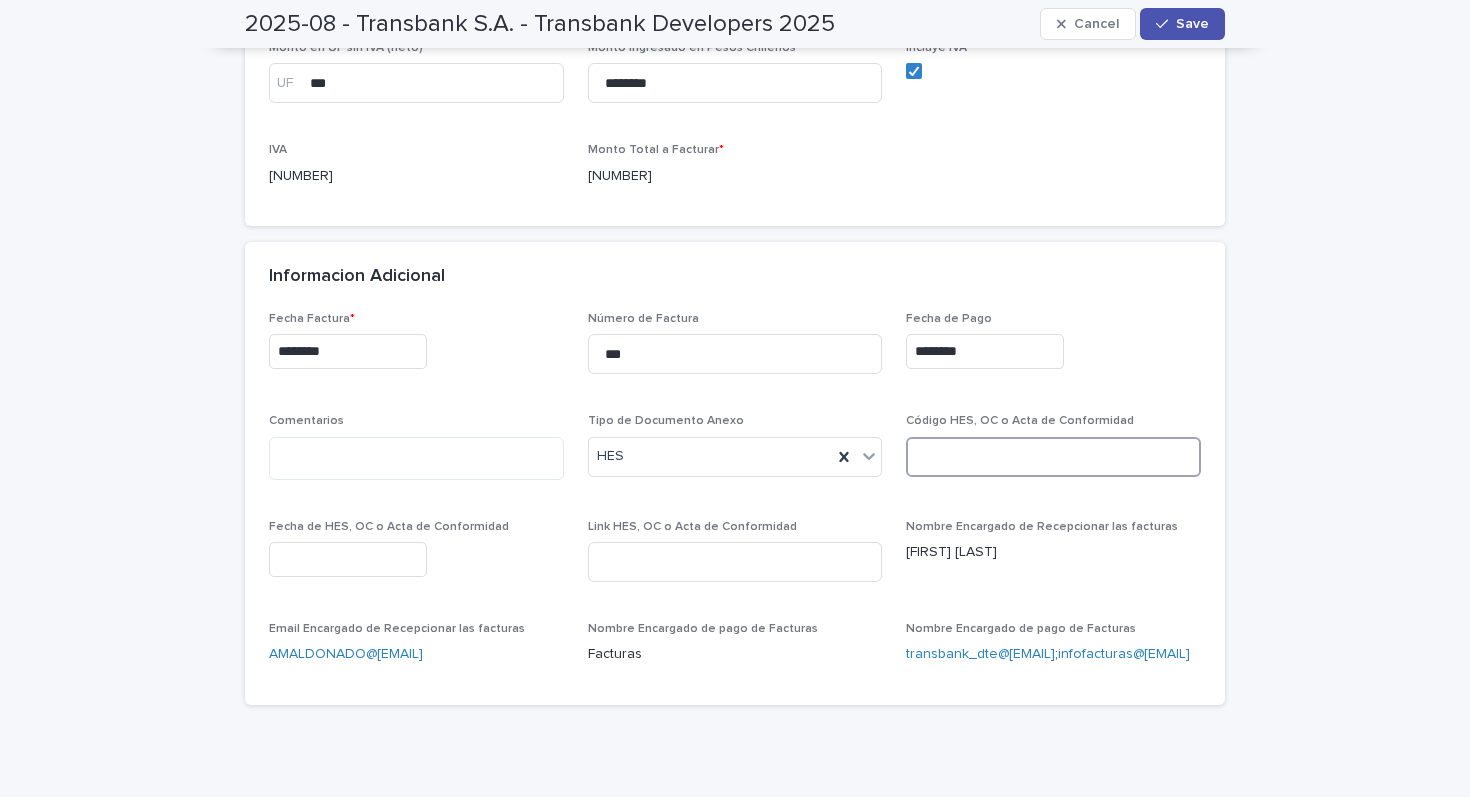 click at bounding box center (1053, 457) 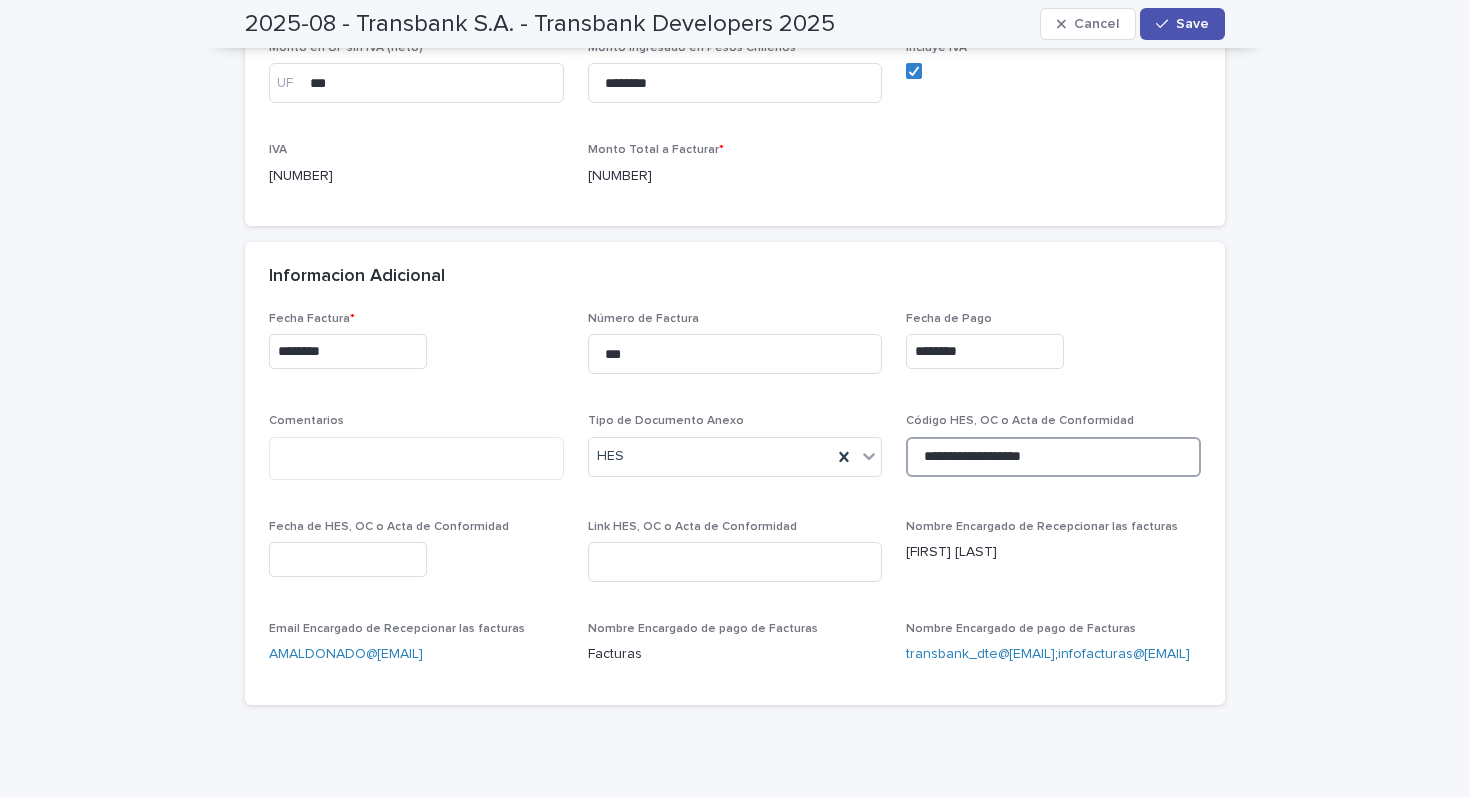 type on "**********" 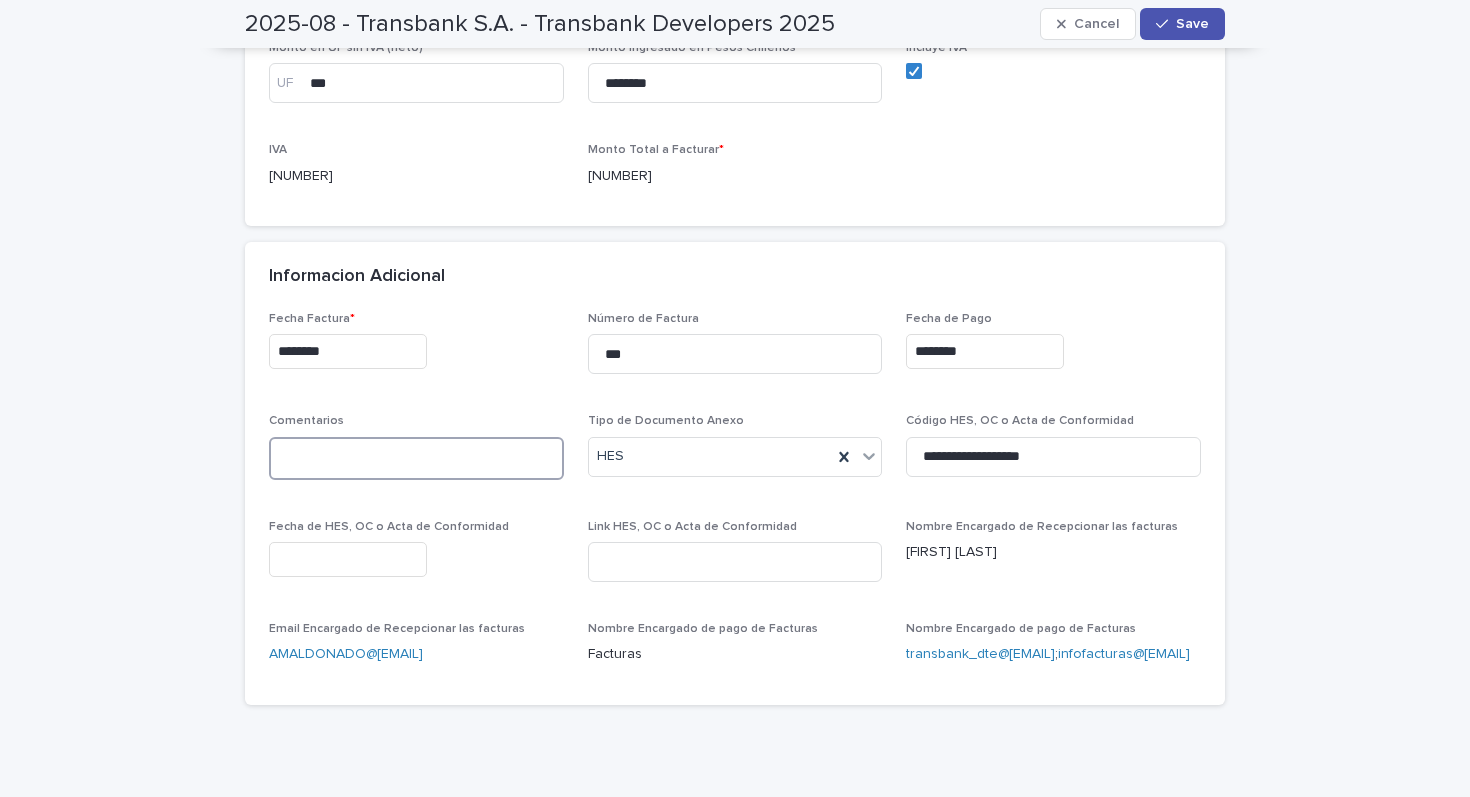 click at bounding box center (416, 458) 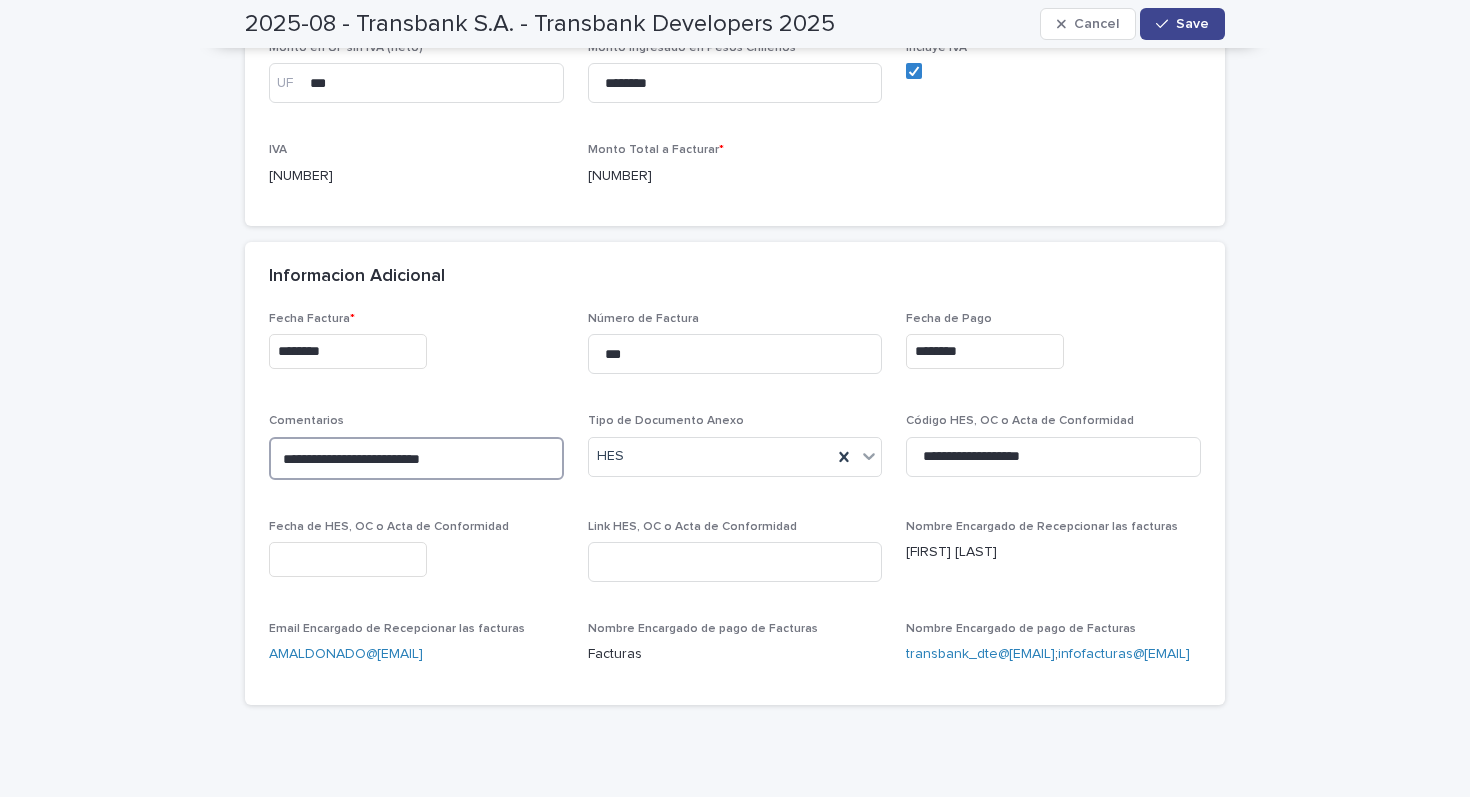 type on "**********" 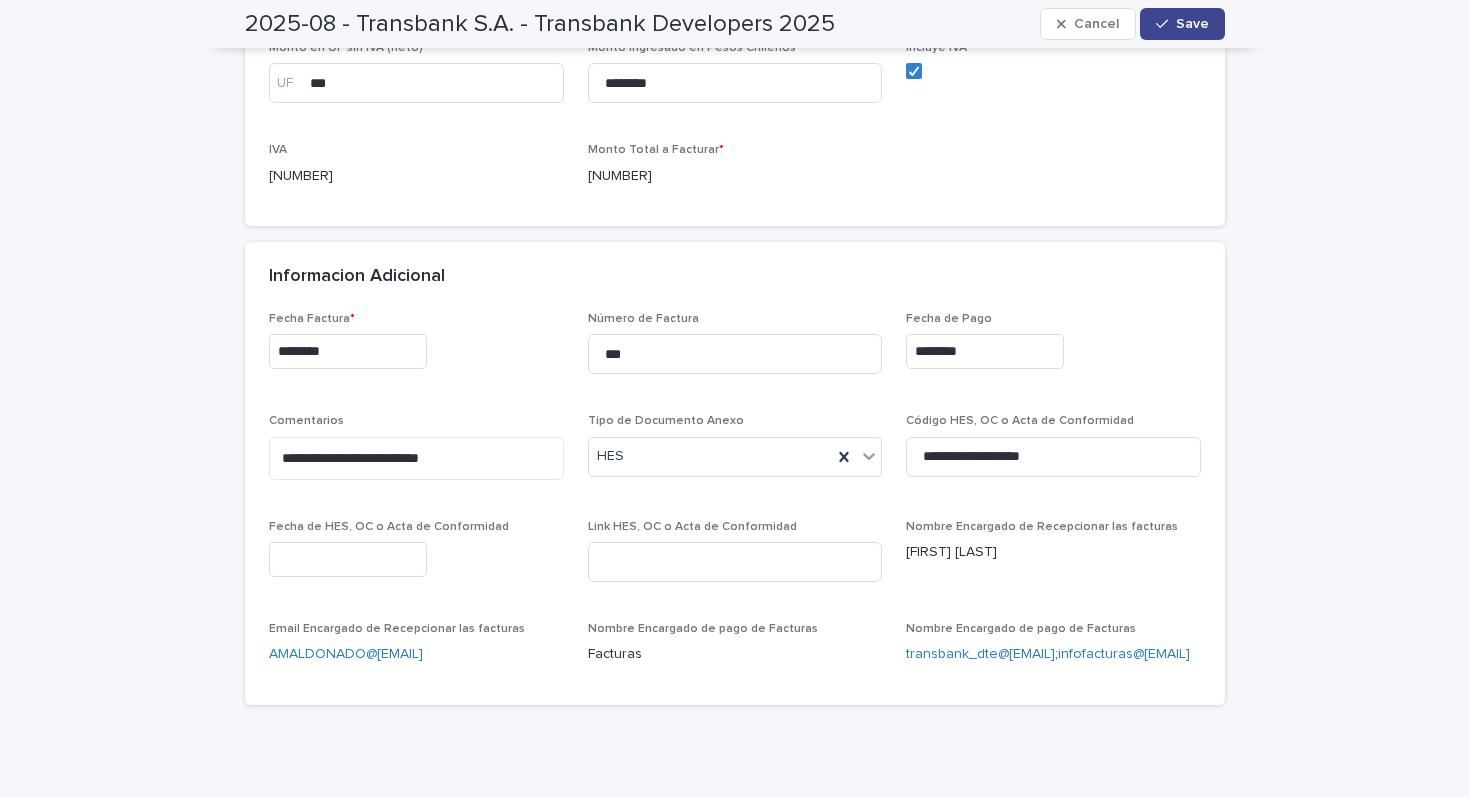 click on "Save" at bounding box center [1192, 24] 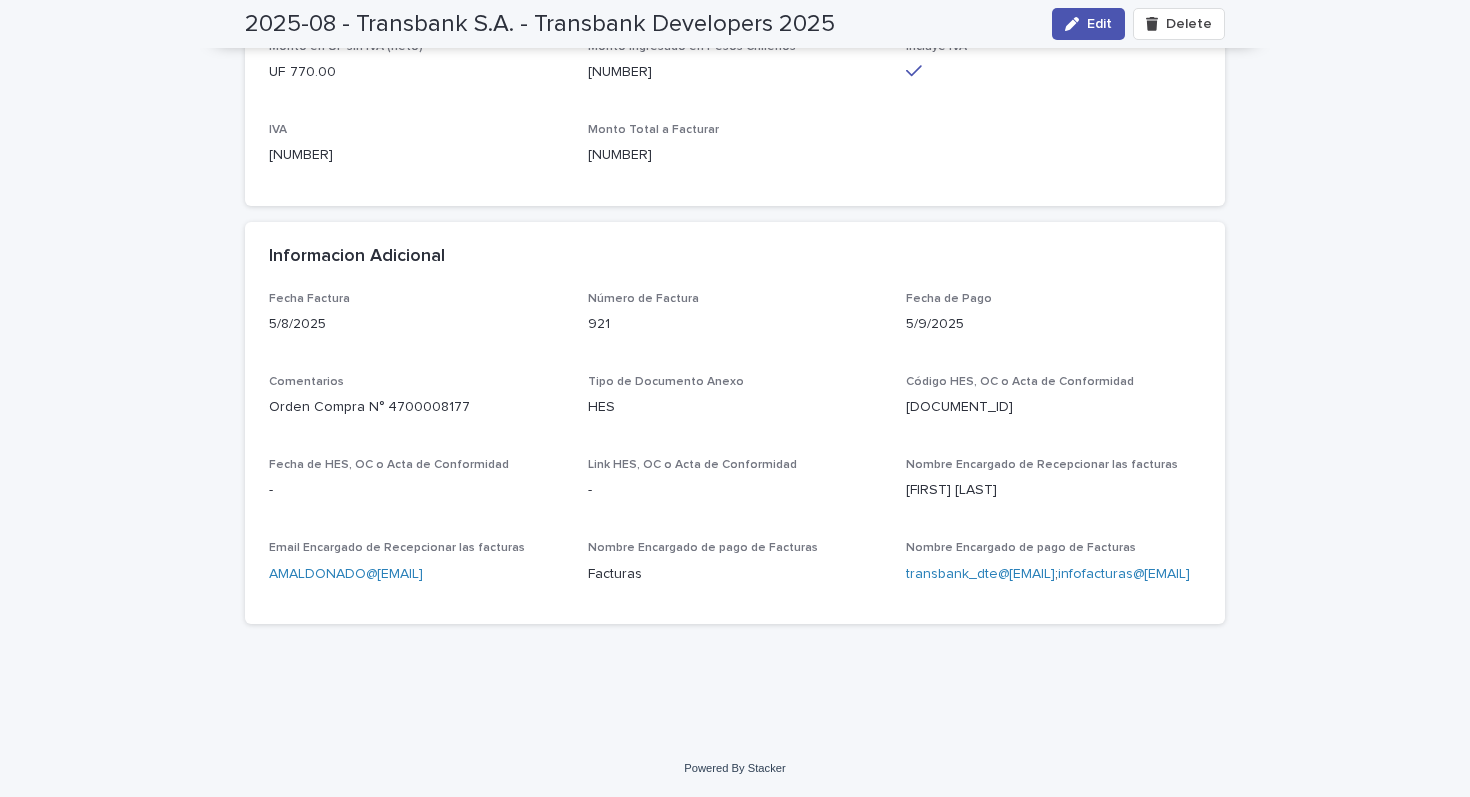 scroll, scrollTop: 699, scrollLeft: 0, axis: vertical 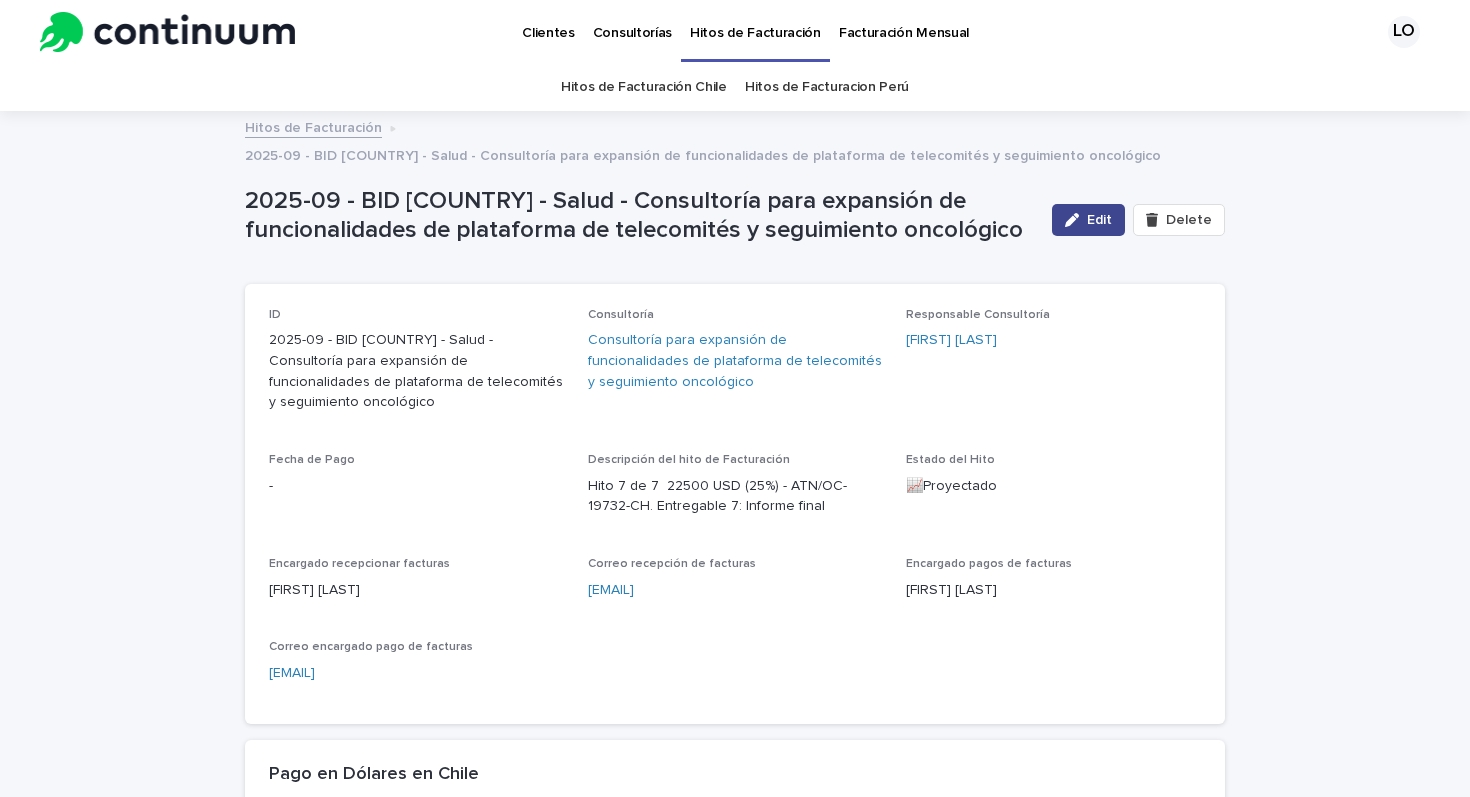 click at bounding box center (1076, 220) 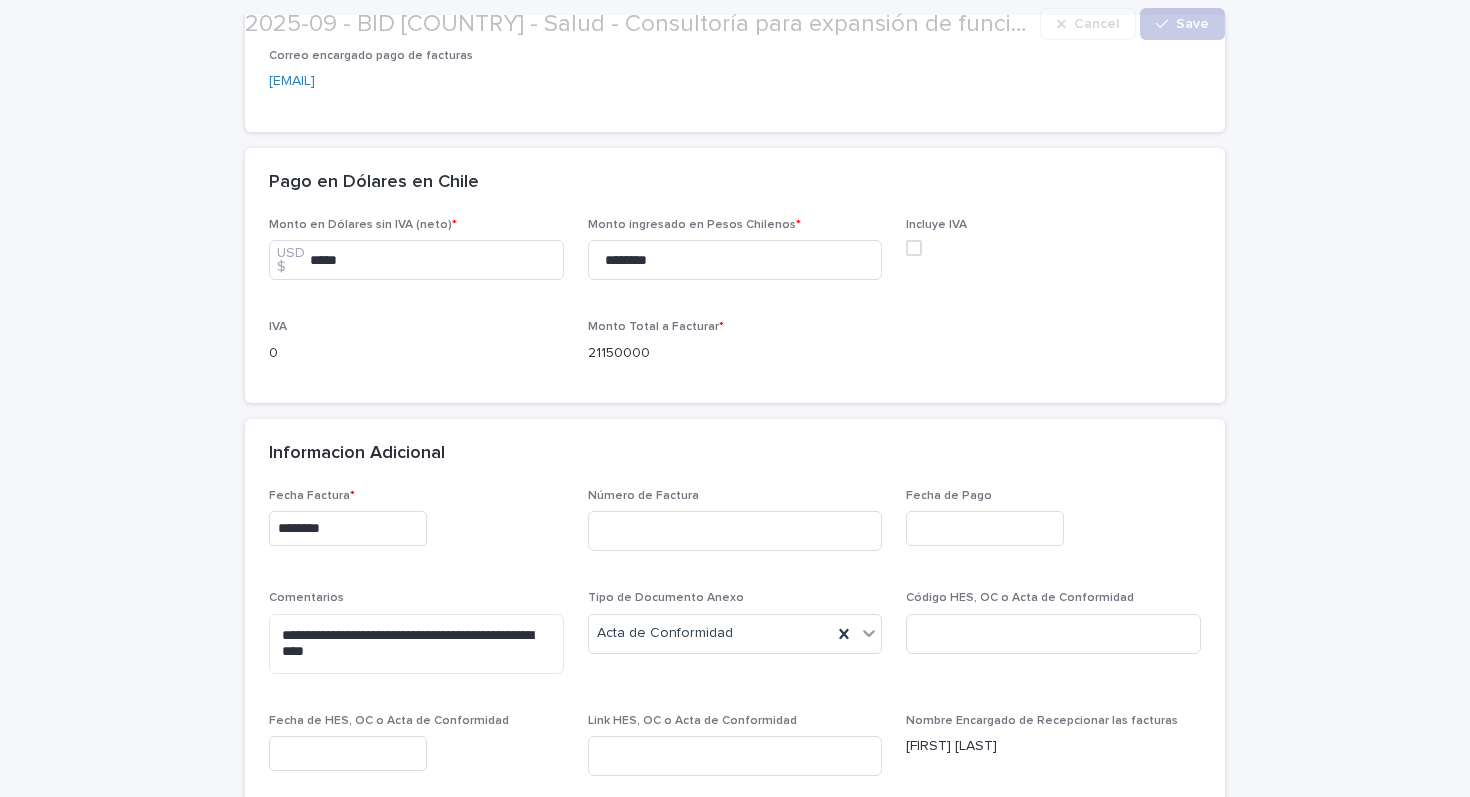 scroll, scrollTop: 959, scrollLeft: 0, axis: vertical 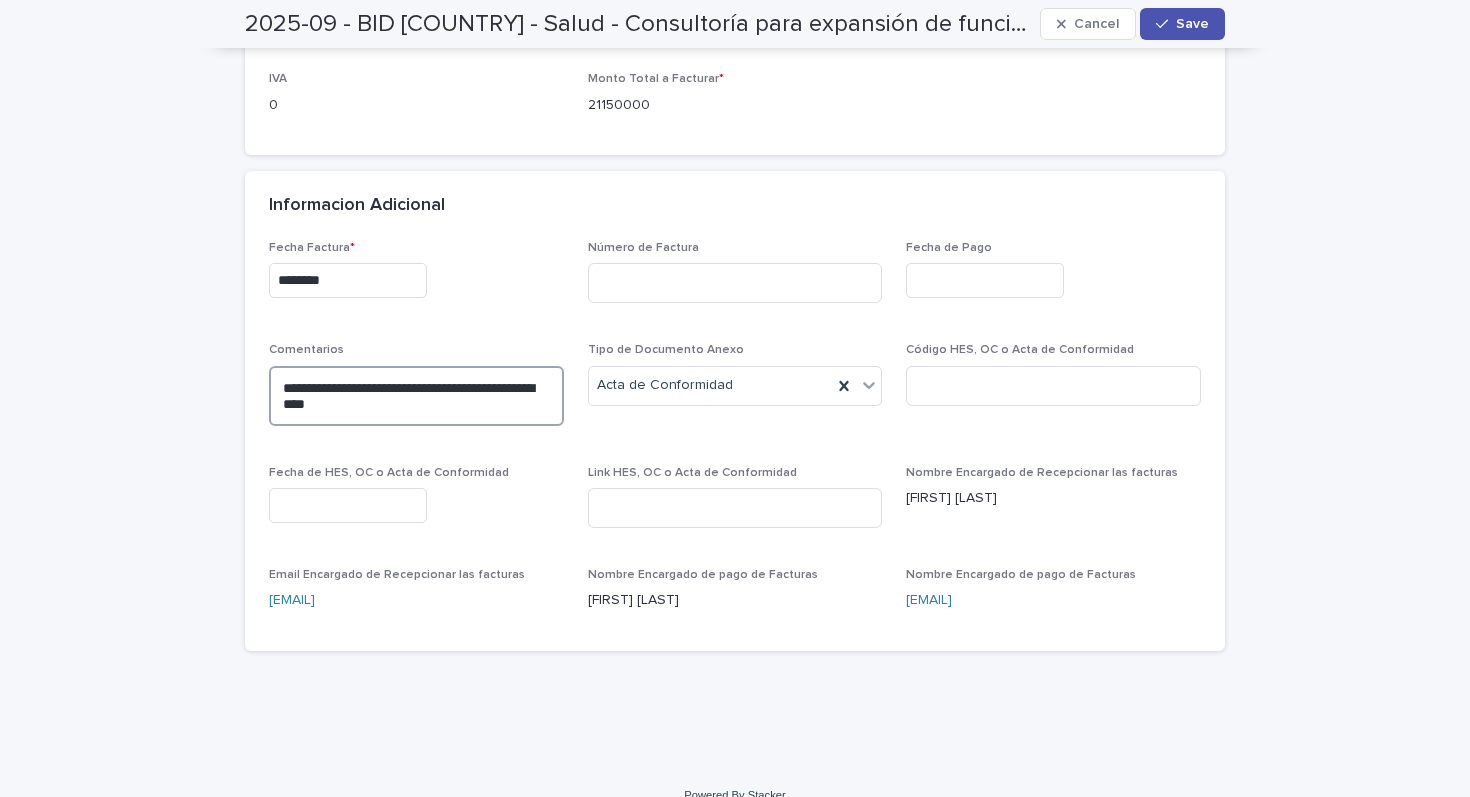 click on "**********" at bounding box center [416, 396] 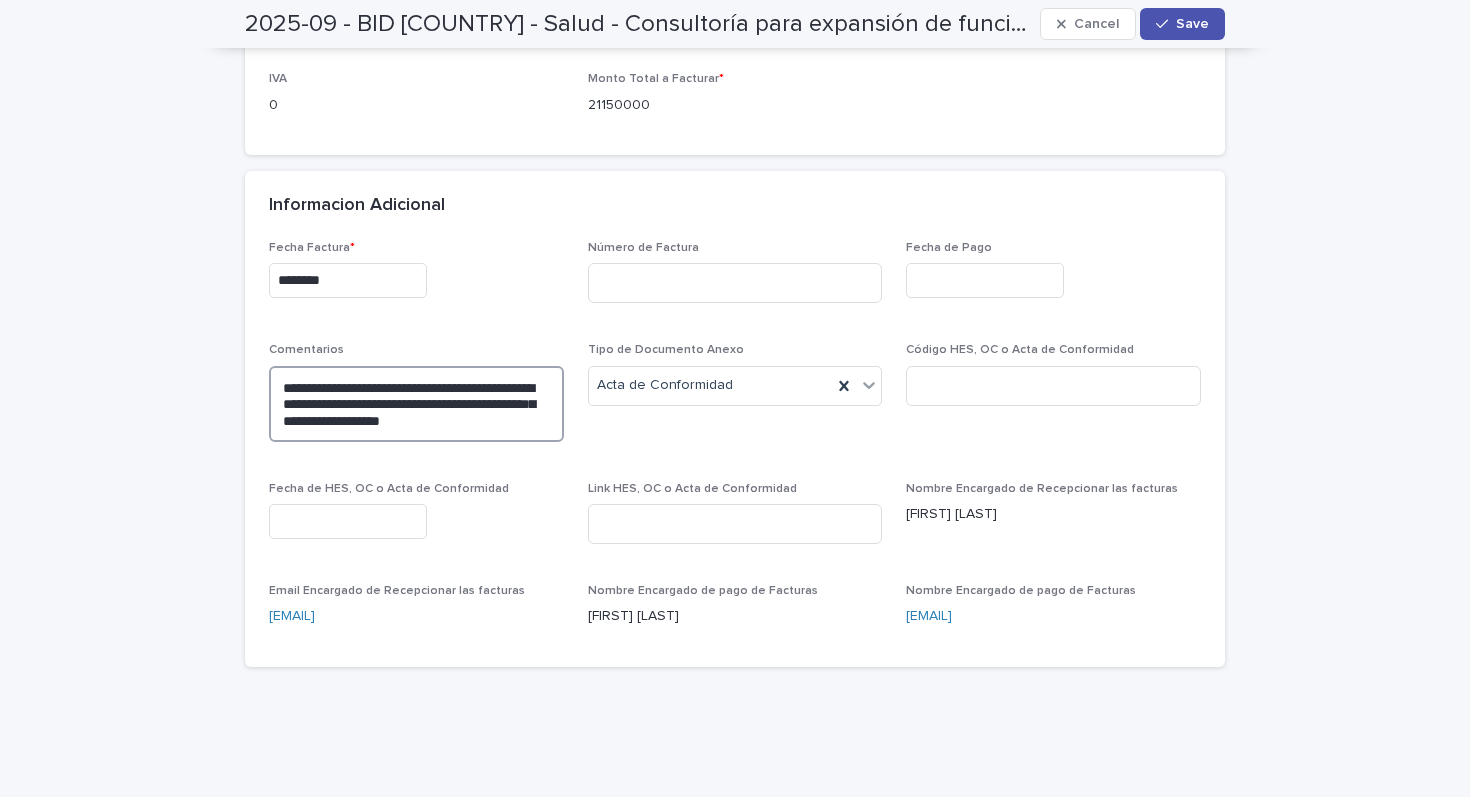 click on "**********" at bounding box center [416, 404] 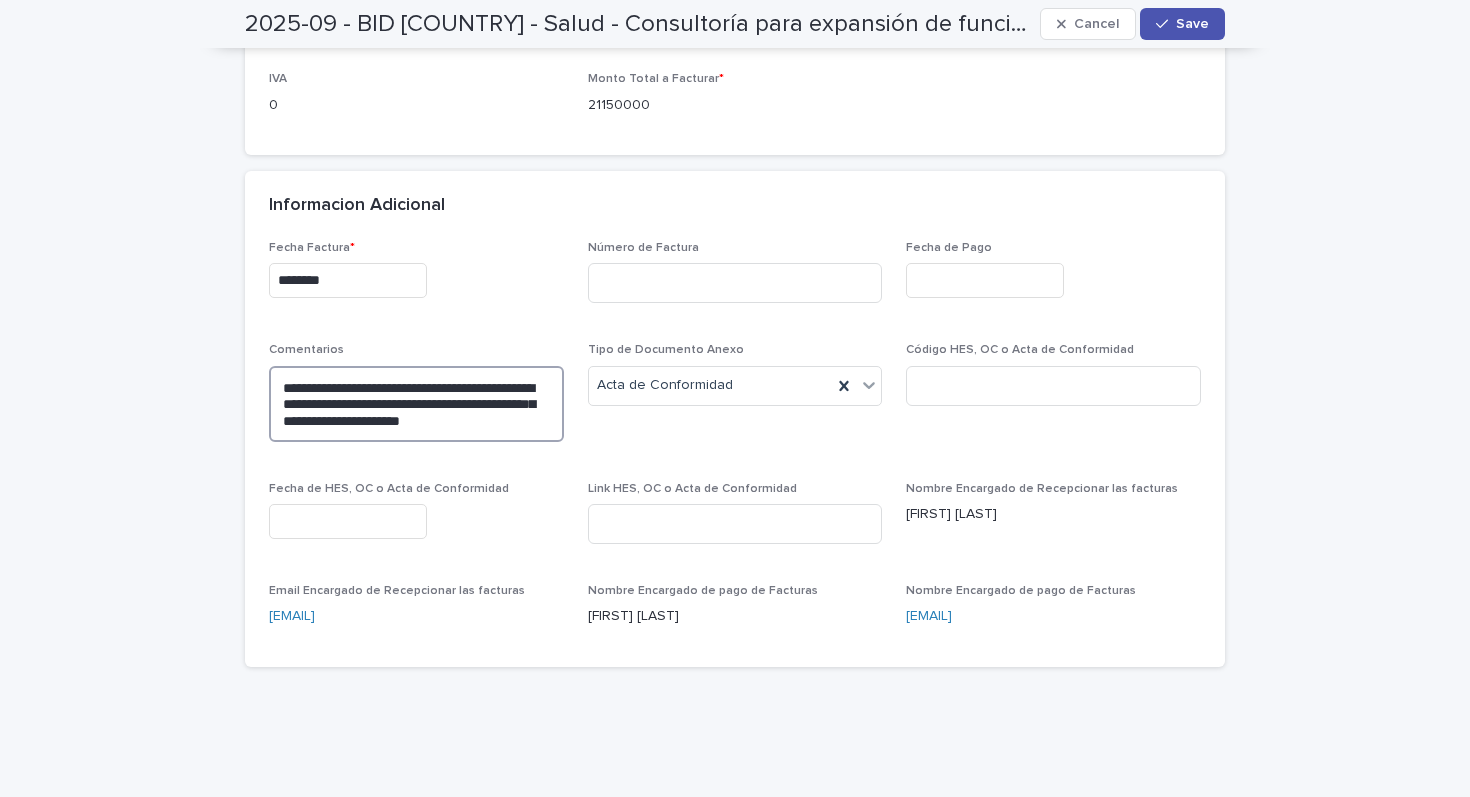 drag, startPoint x: 387, startPoint y: 373, endPoint x: 347, endPoint y: 375, distance: 40.04997 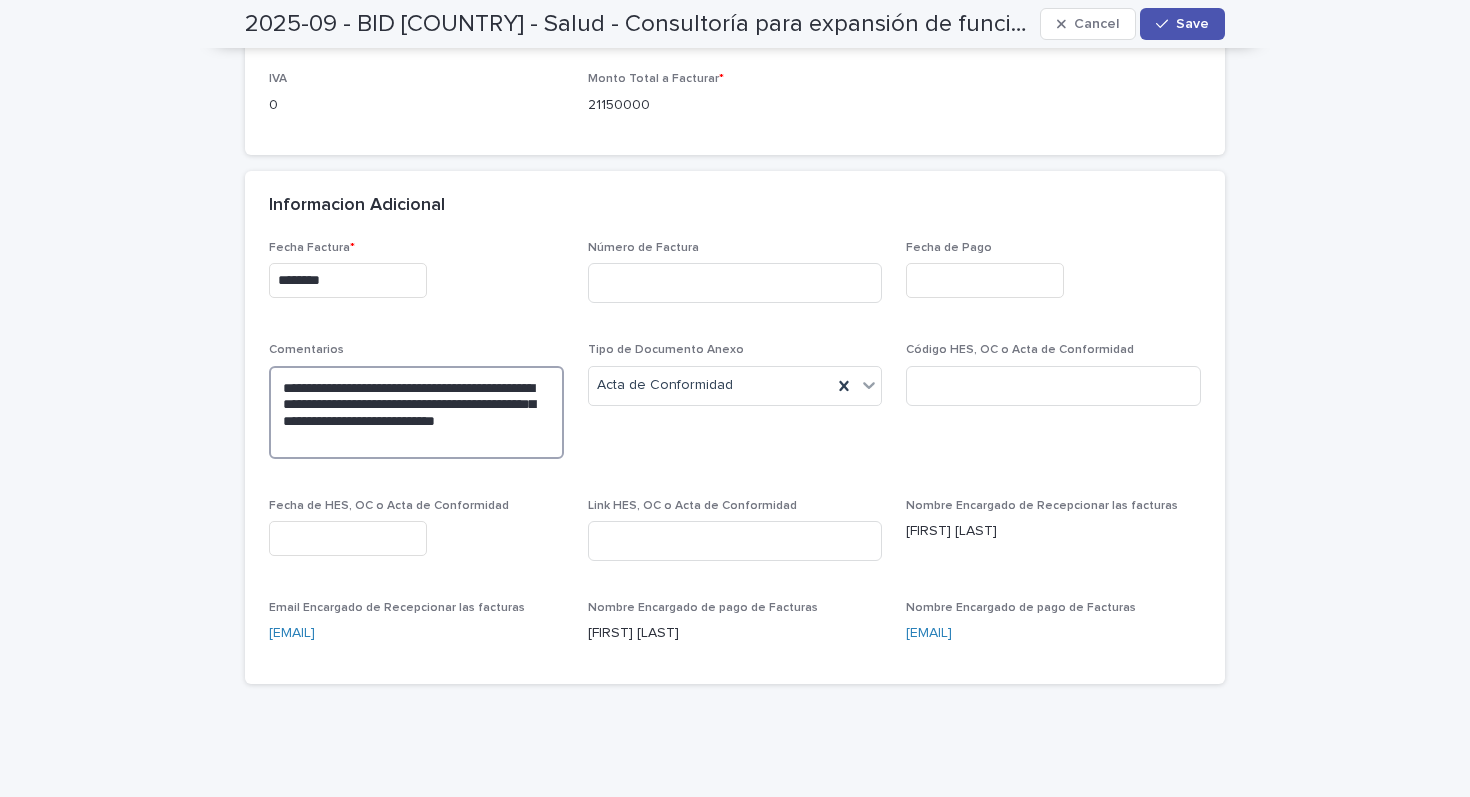 click on "**********" at bounding box center (416, 412) 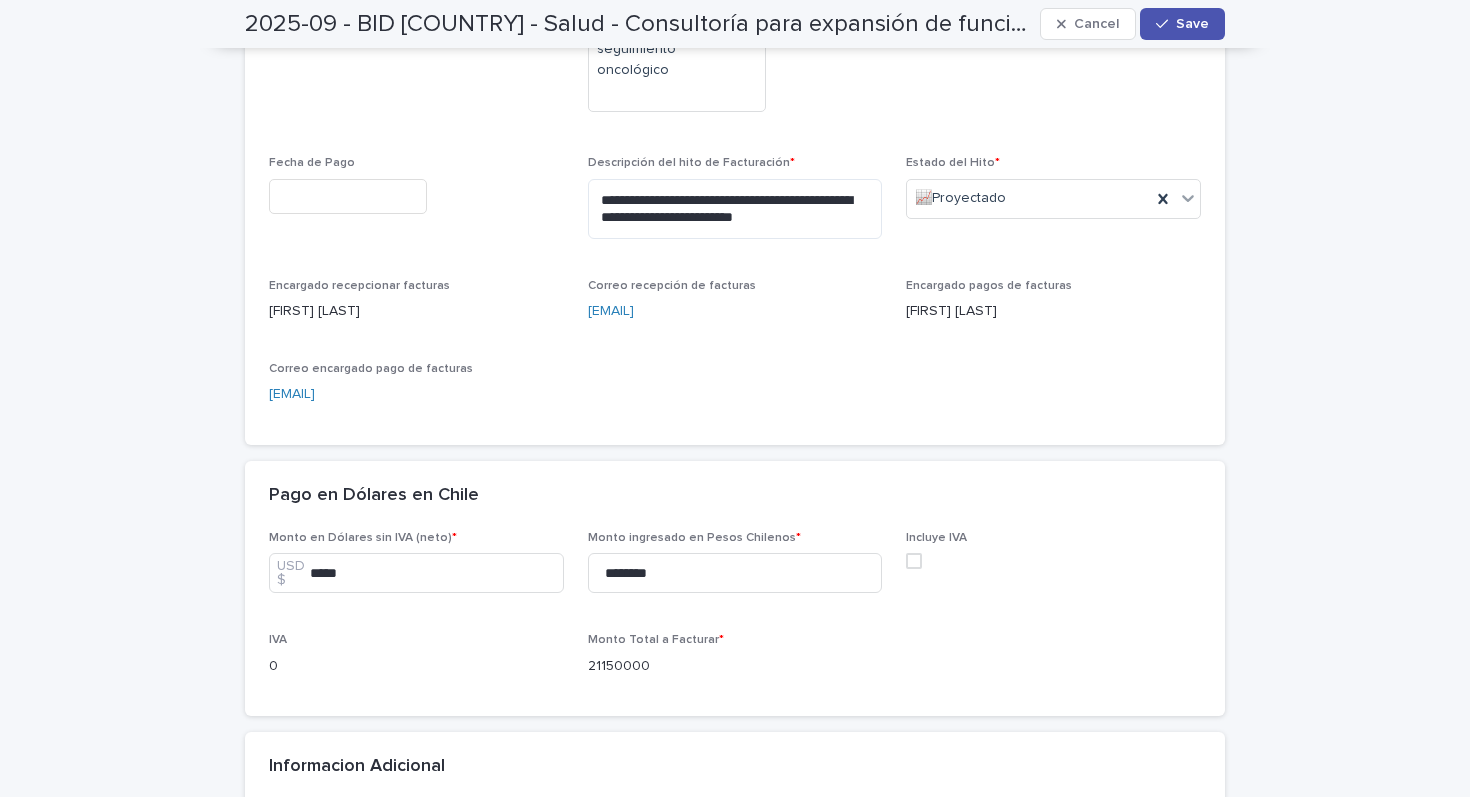 scroll, scrollTop: 393, scrollLeft: 0, axis: vertical 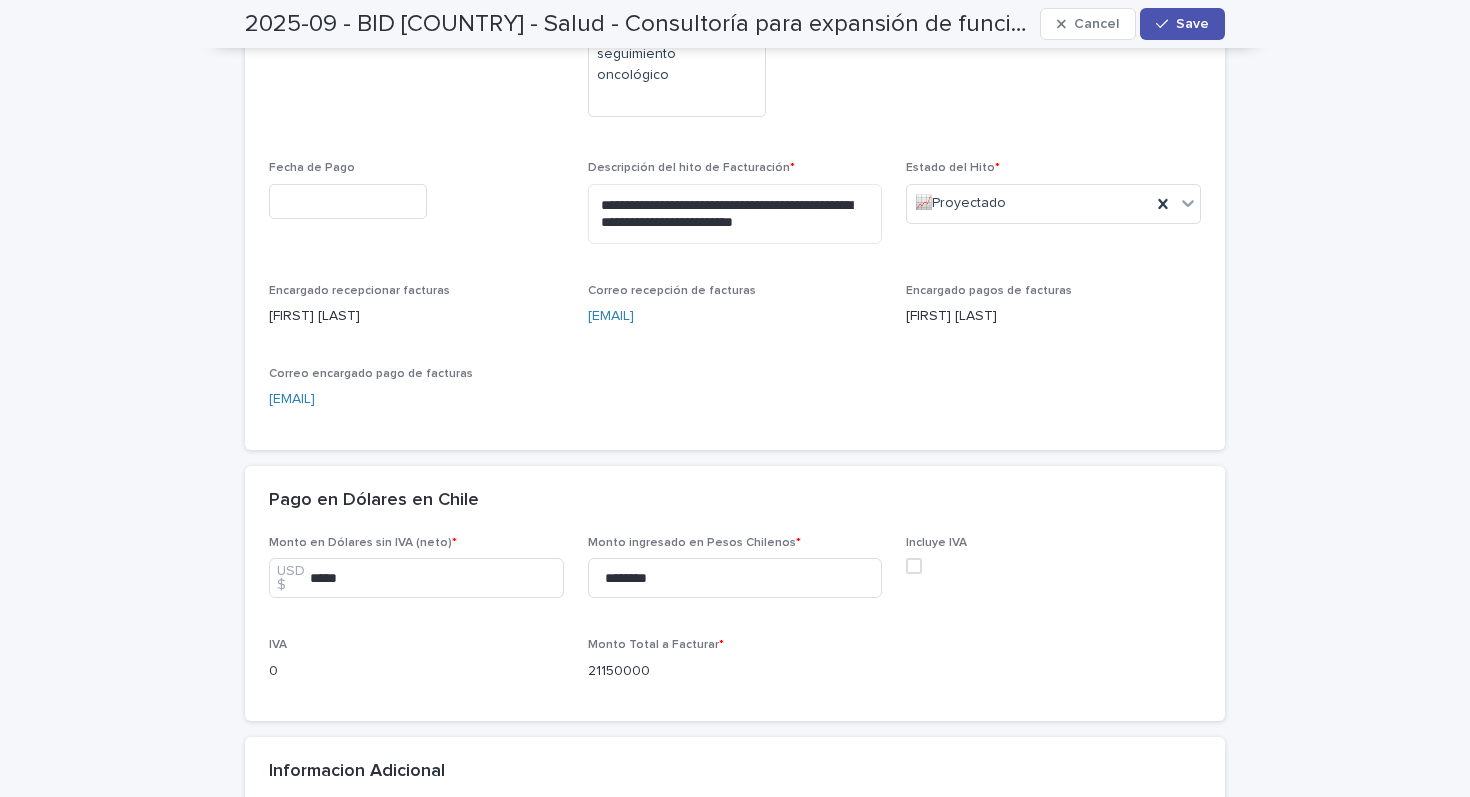 type on "**********" 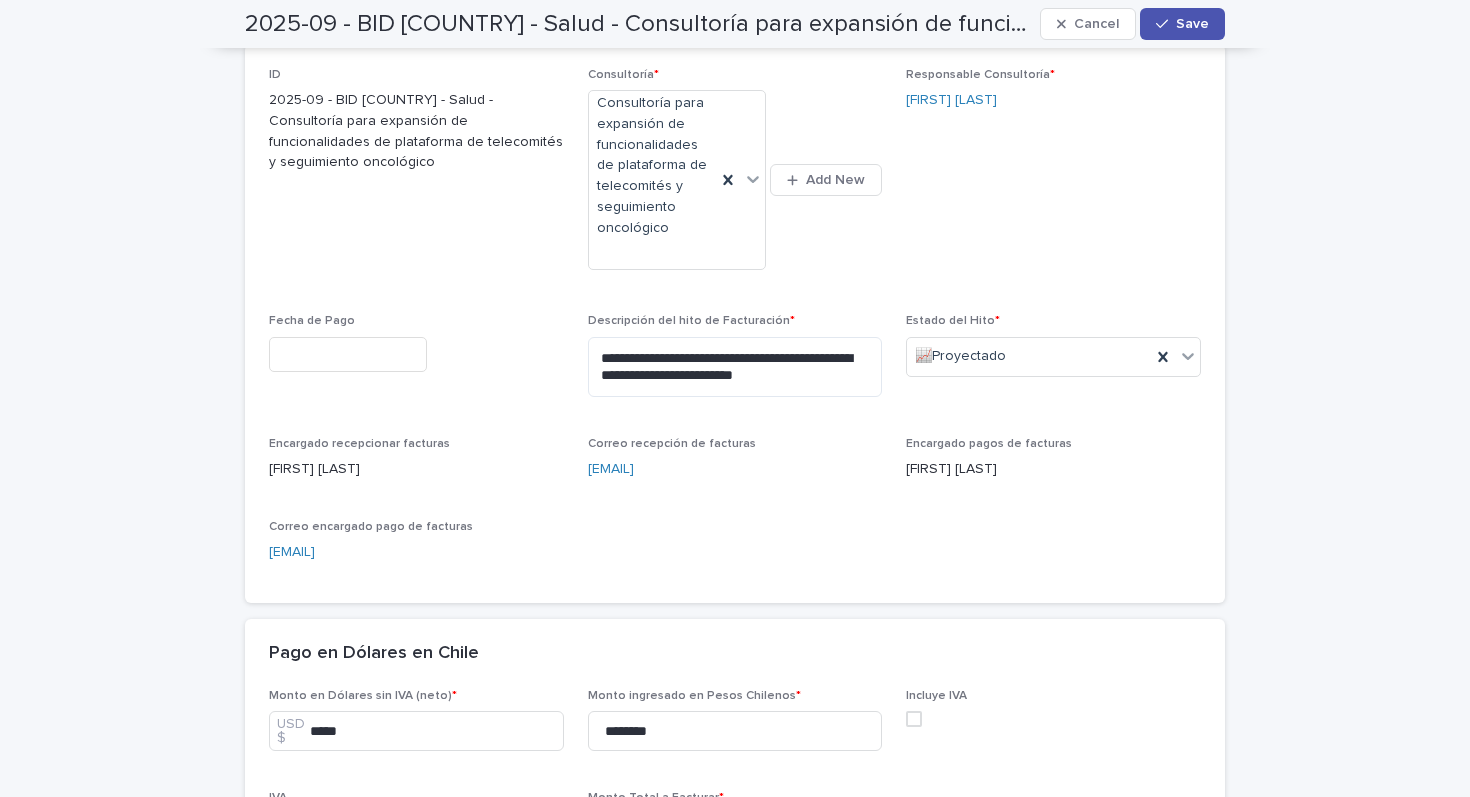scroll, scrollTop: 177, scrollLeft: 0, axis: vertical 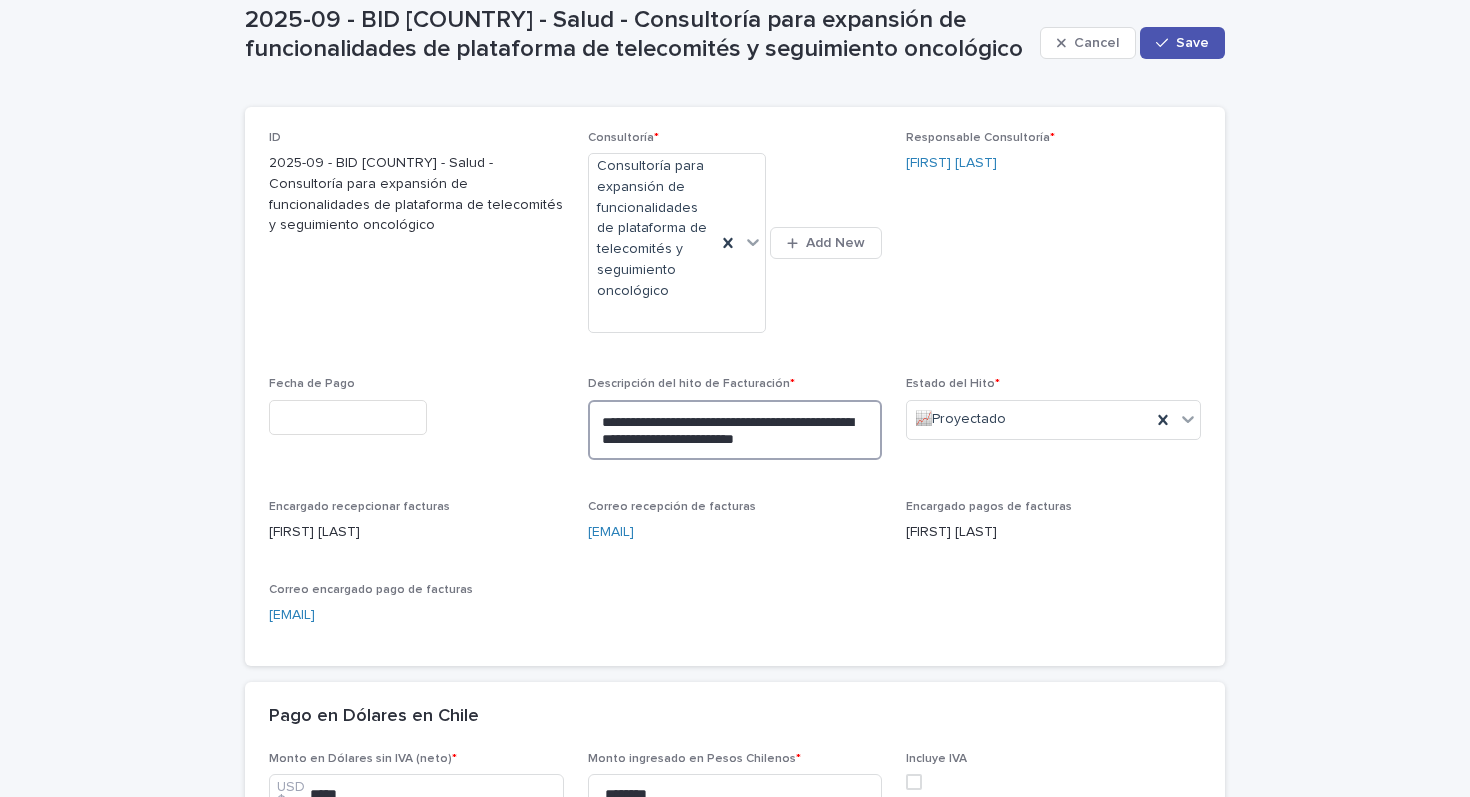 drag, startPoint x: 843, startPoint y: 417, endPoint x: 604, endPoint y: 390, distance: 240.52026 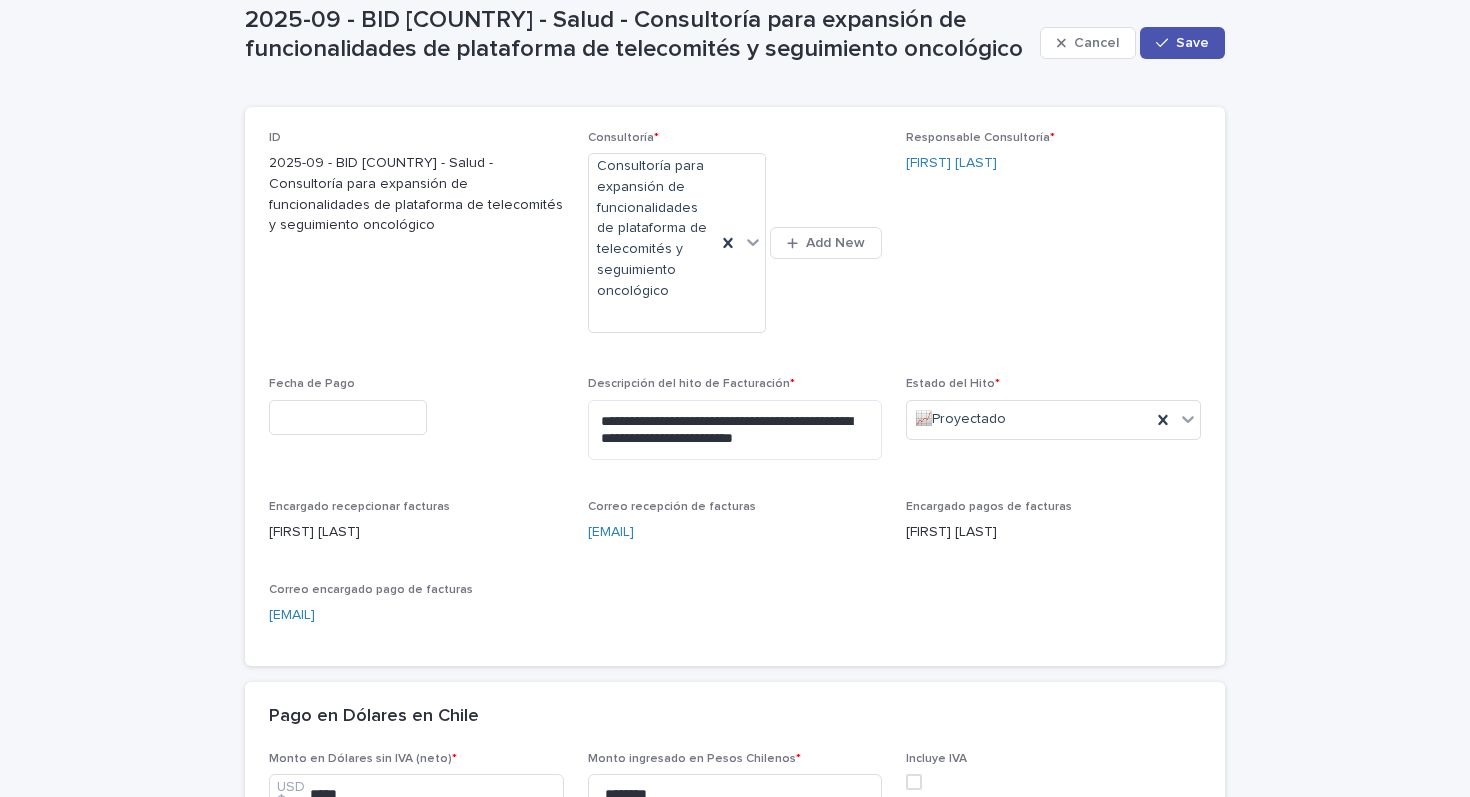 click on "ID 2025-09 - BID [COUNTRY] - Salud - Consultoría para expansión de funcionalidades de plataforma de telecomités y seguimiento oncológico" at bounding box center (416, 242) 